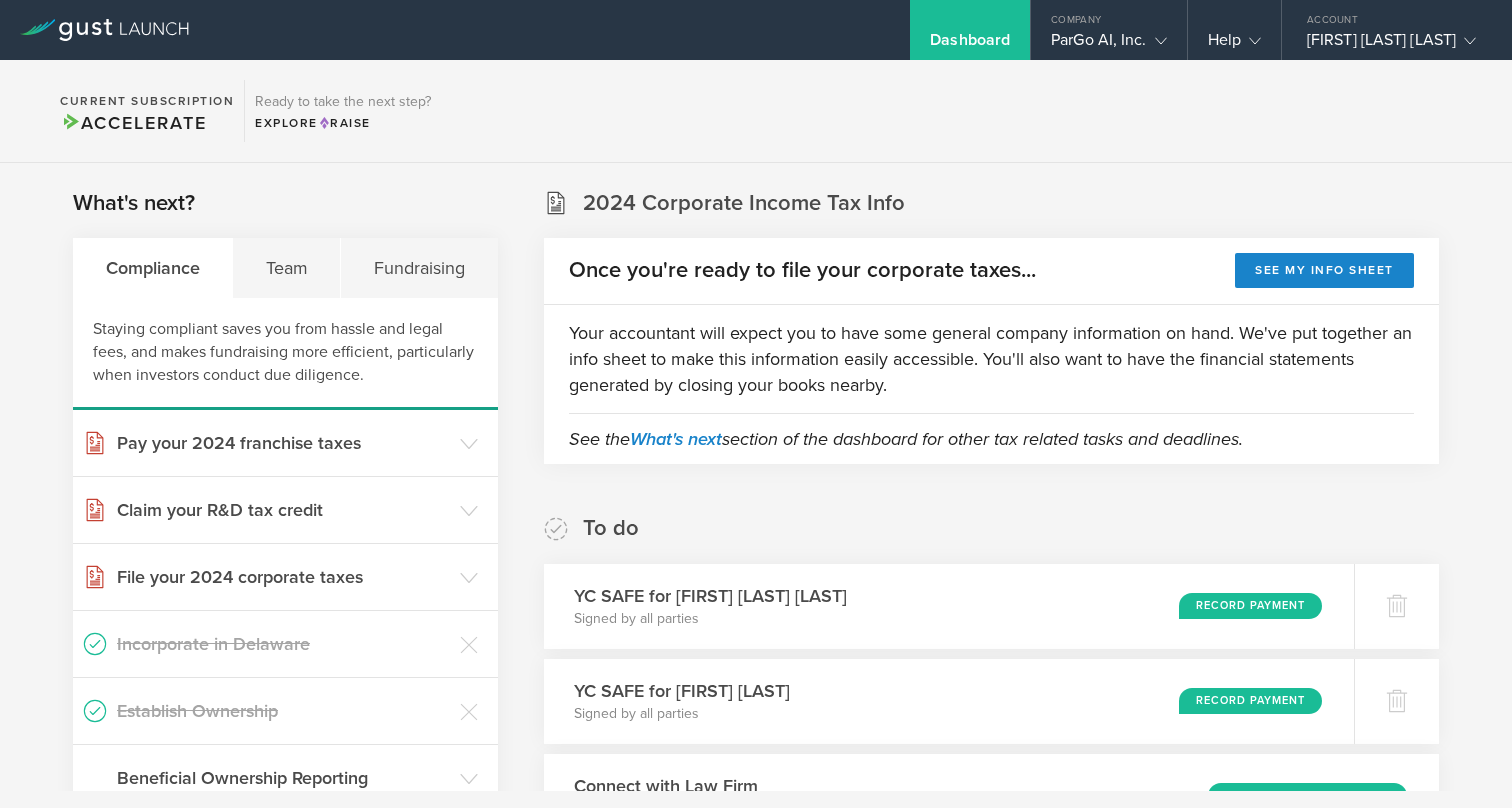 scroll, scrollTop: 0, scrollLeft: 0, axis: both 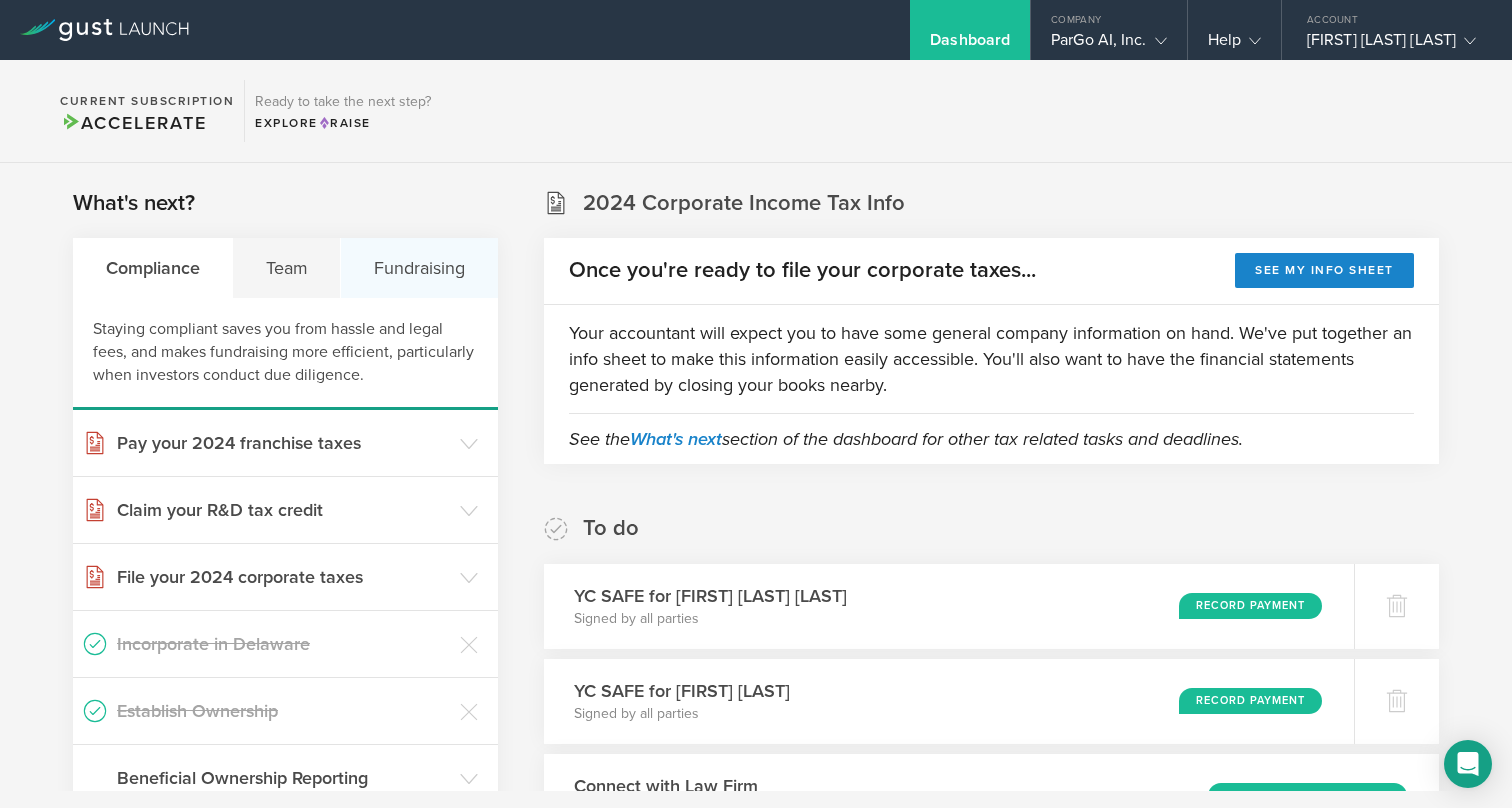 click on "Fundraising" at bounding box center (419, 268) 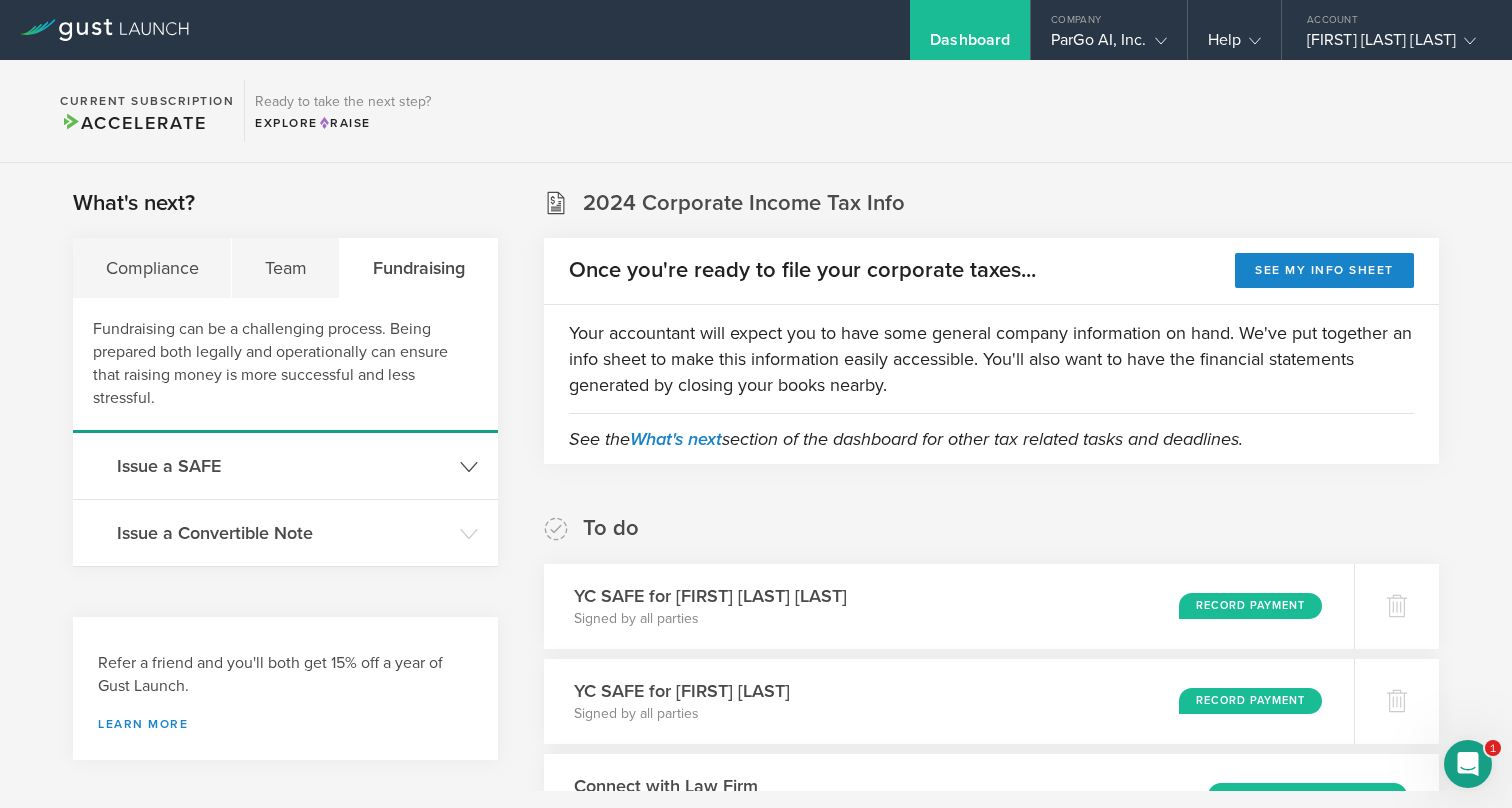 scroll, scrollTop: 0, scrollLeft: 0, axis: both 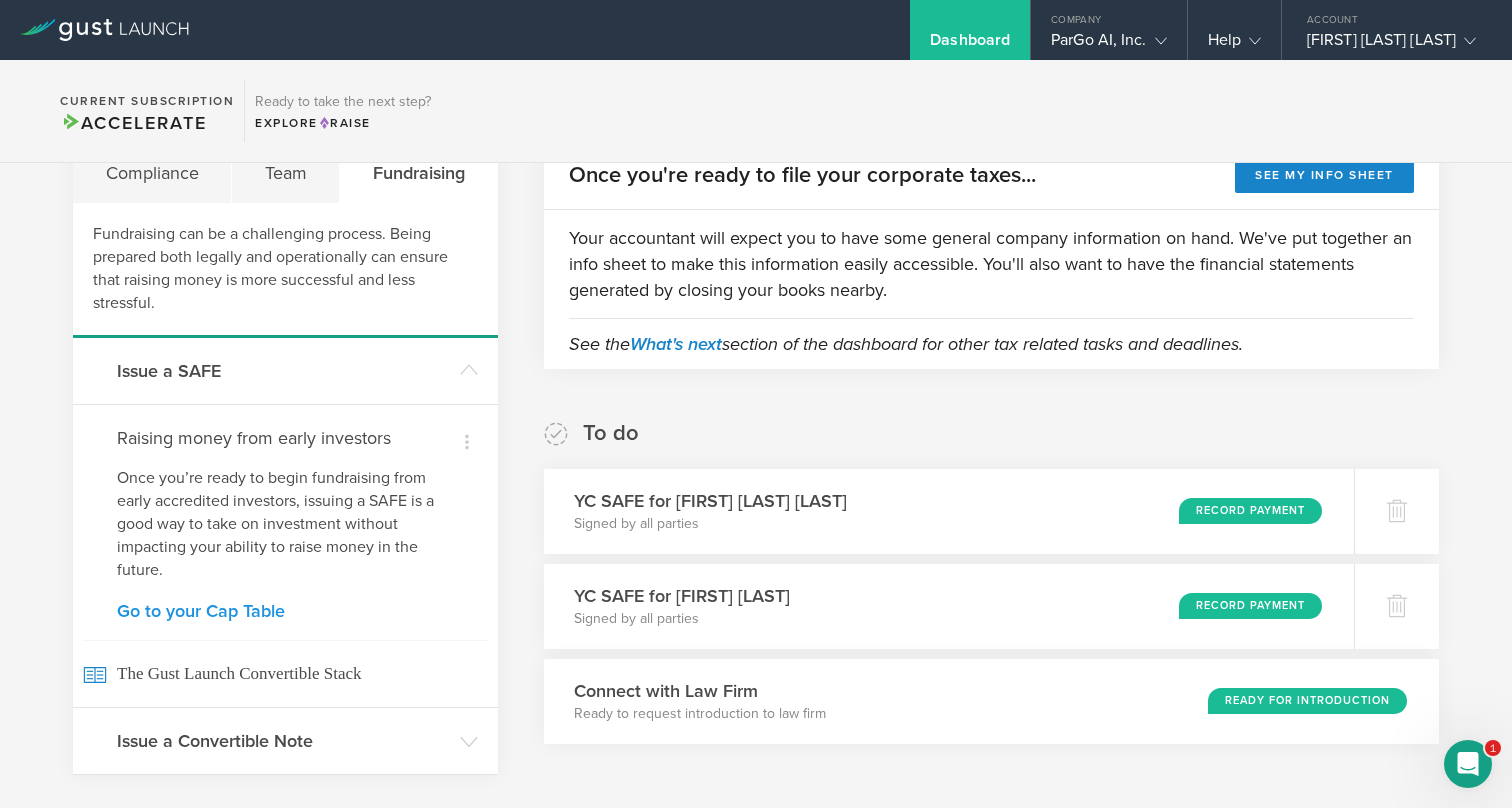 click on "Go to your Cap Table" at bounding box center (285, 611) 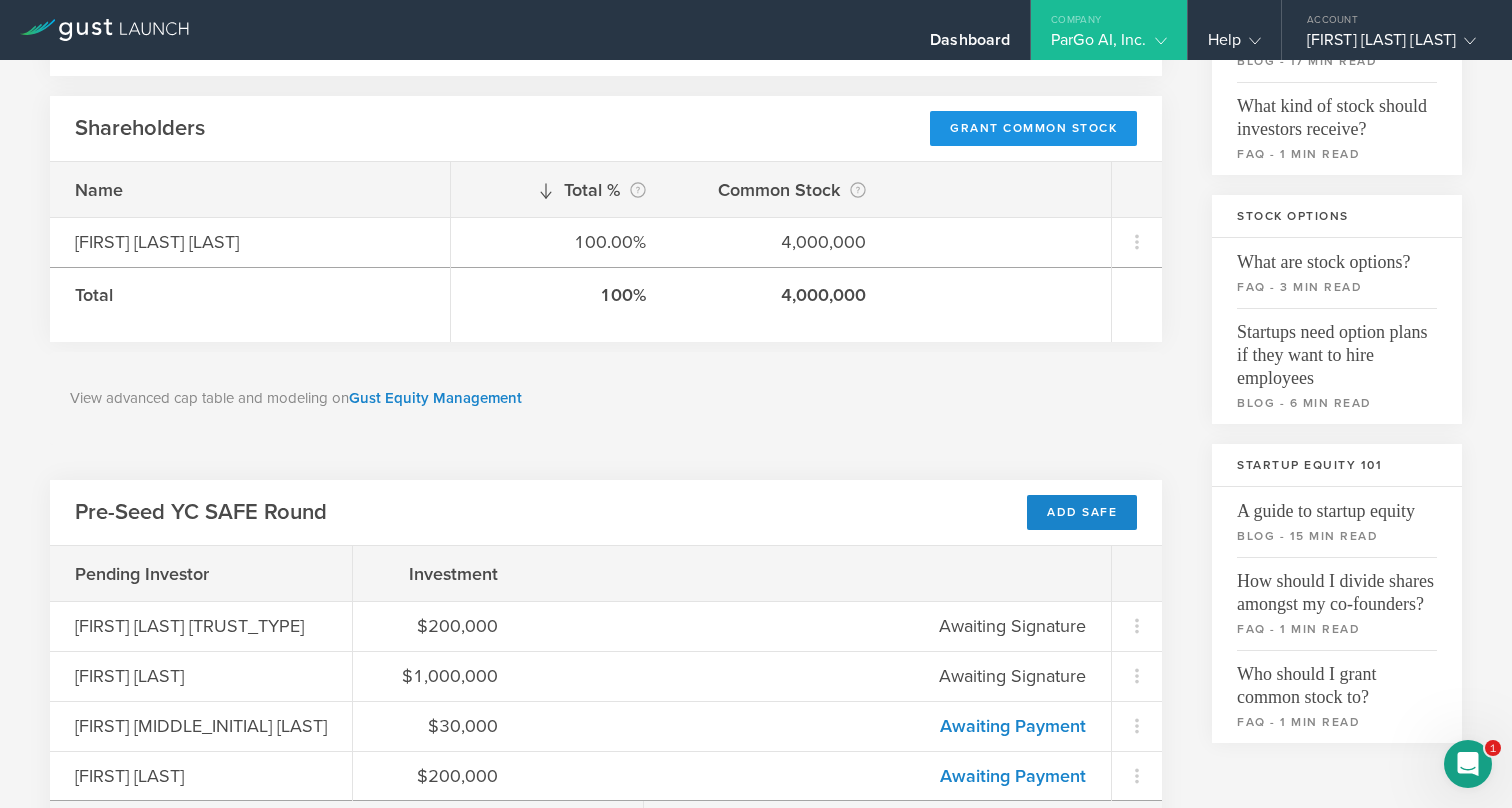 scroll, scrollTop: 305, scrollLeft: 0, axis: vertical 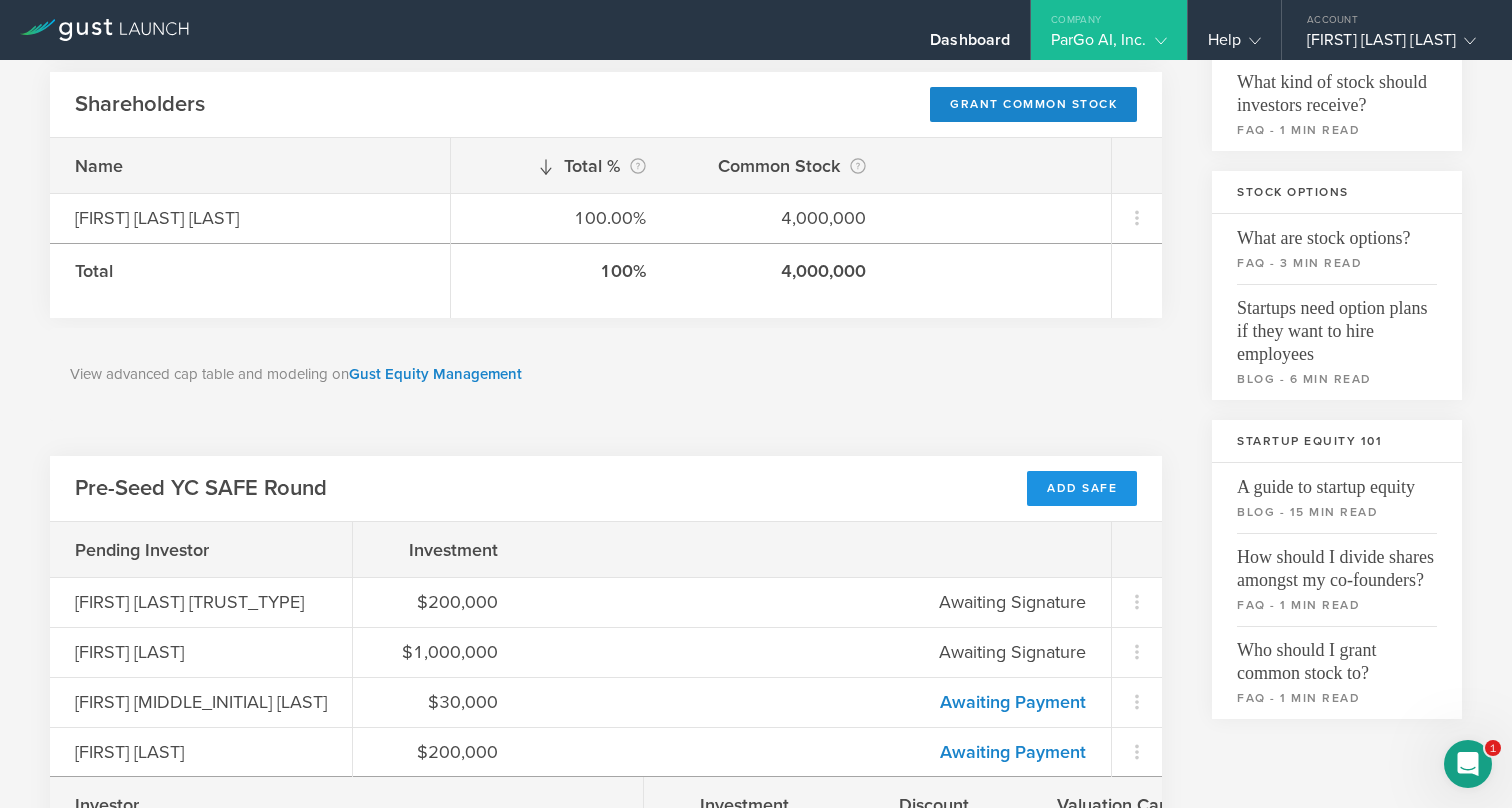 click on "Add SAFE" at bounding box center [1082, 488] 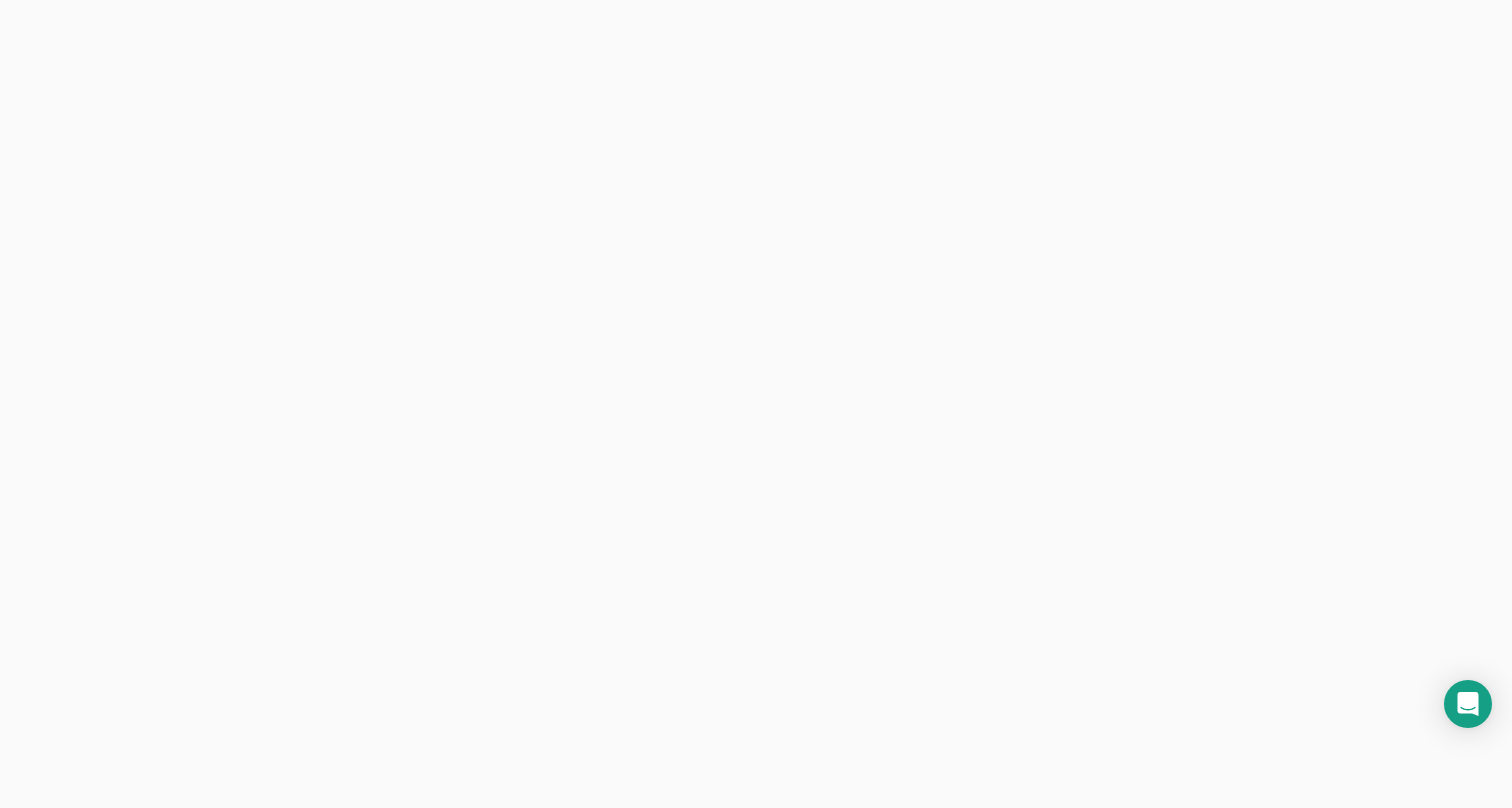 scroll, scrollTop: 0, scrollLeft: 0, axis: both 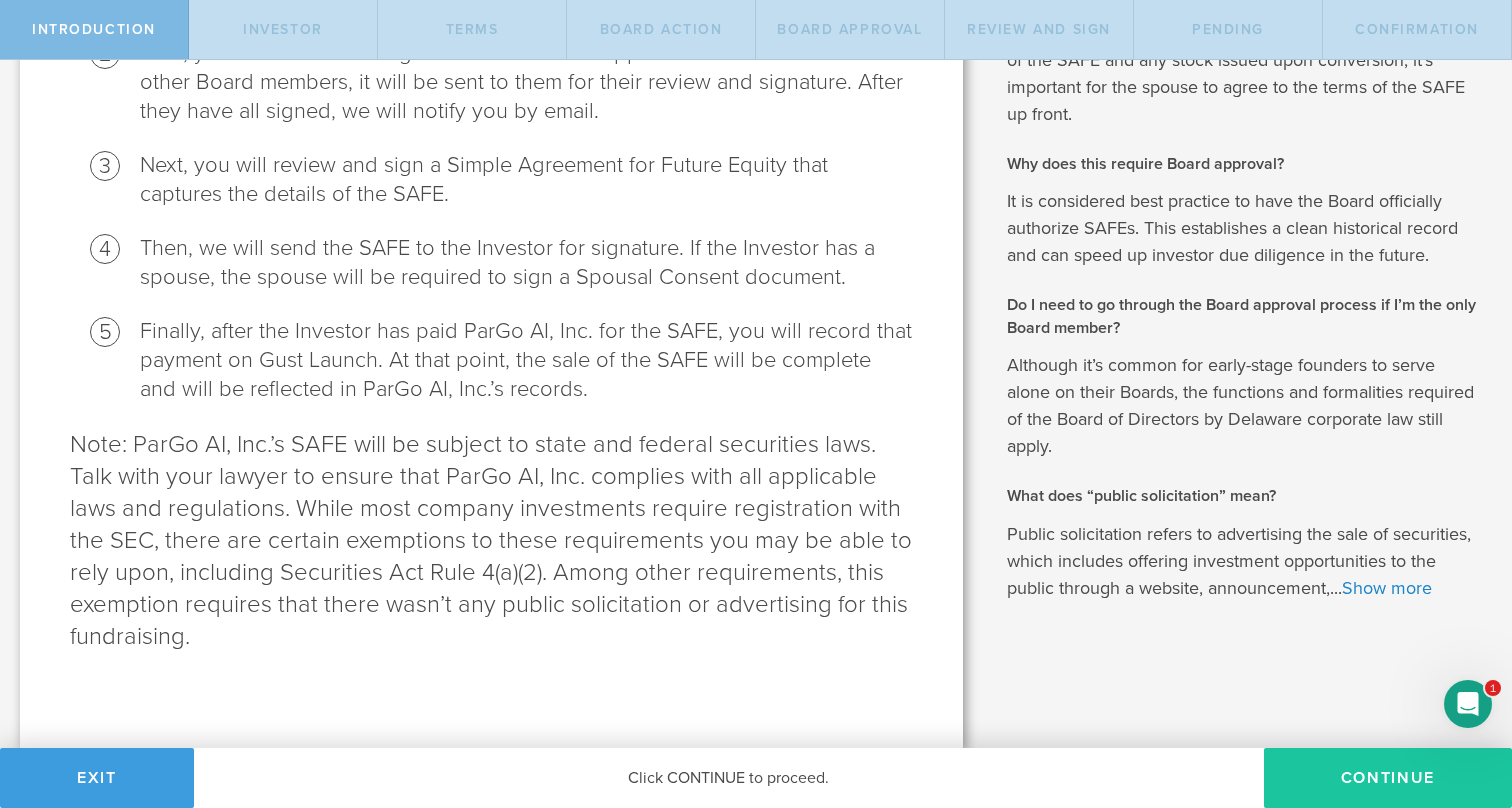 click on "Continue" at bounding box center (1388, 778) 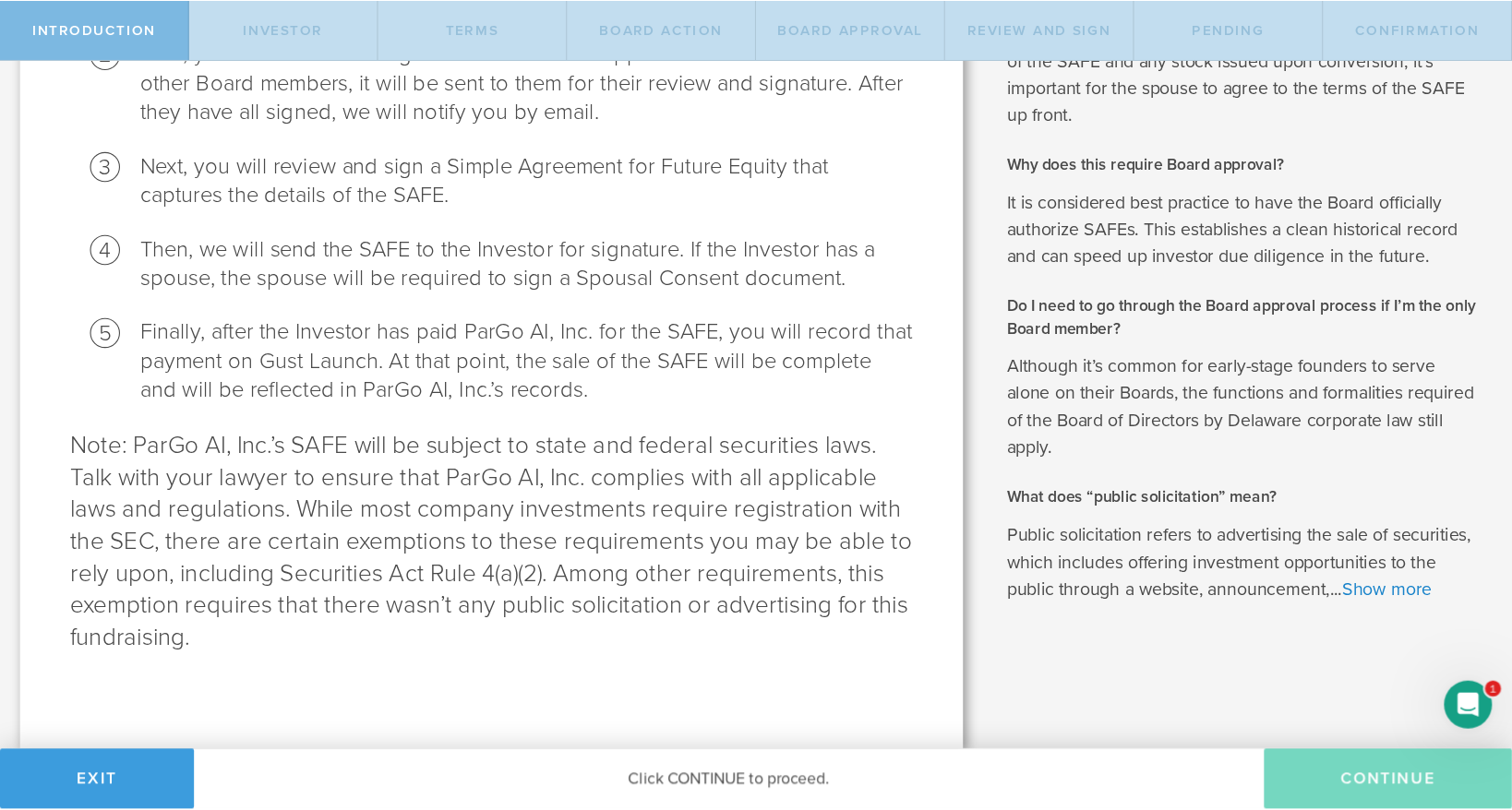 scroll, scrollTop: 0, scrollLeft: 0, axis: both 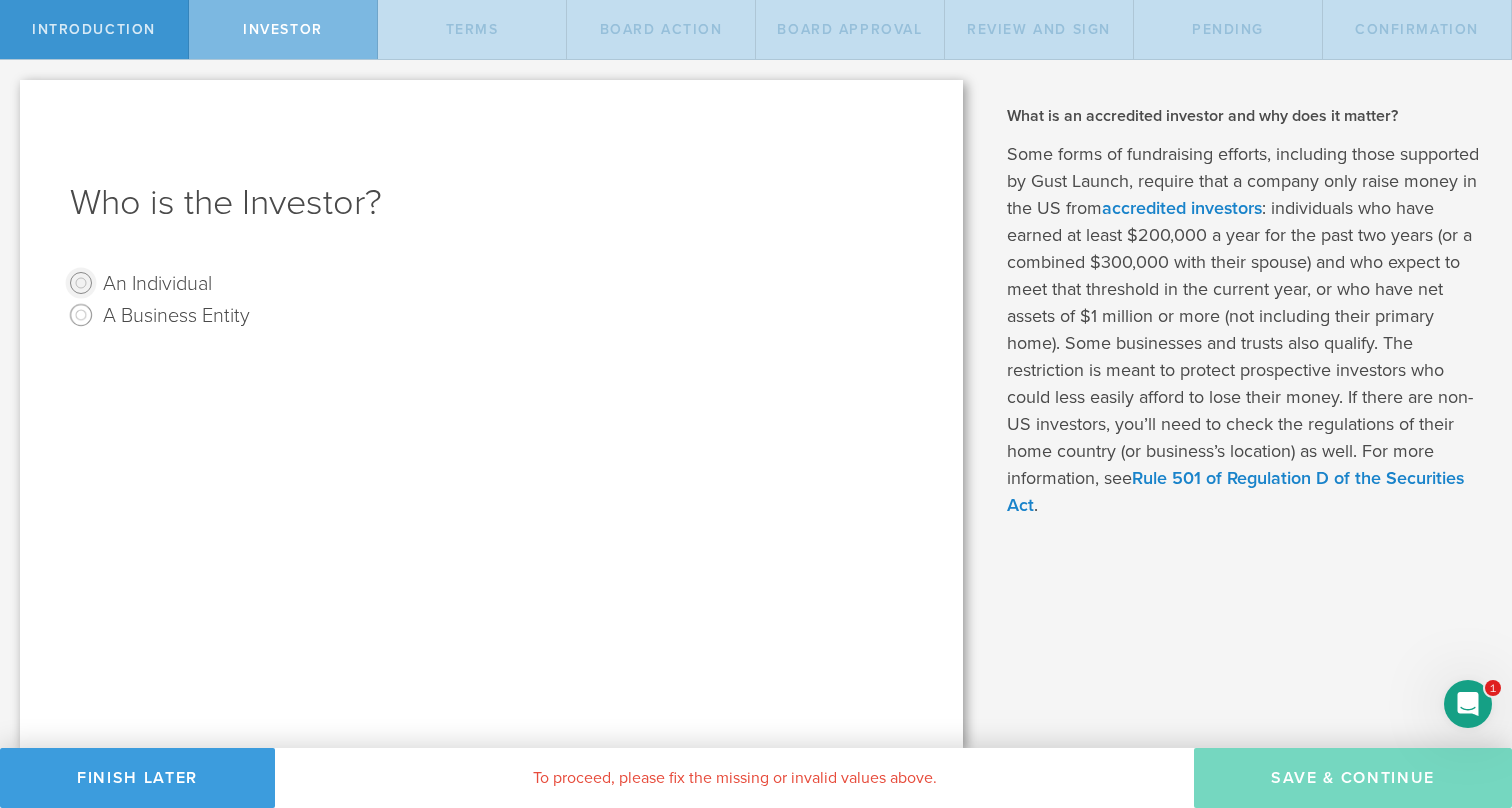 click on "An Individual" at bounding box center (81, 283) 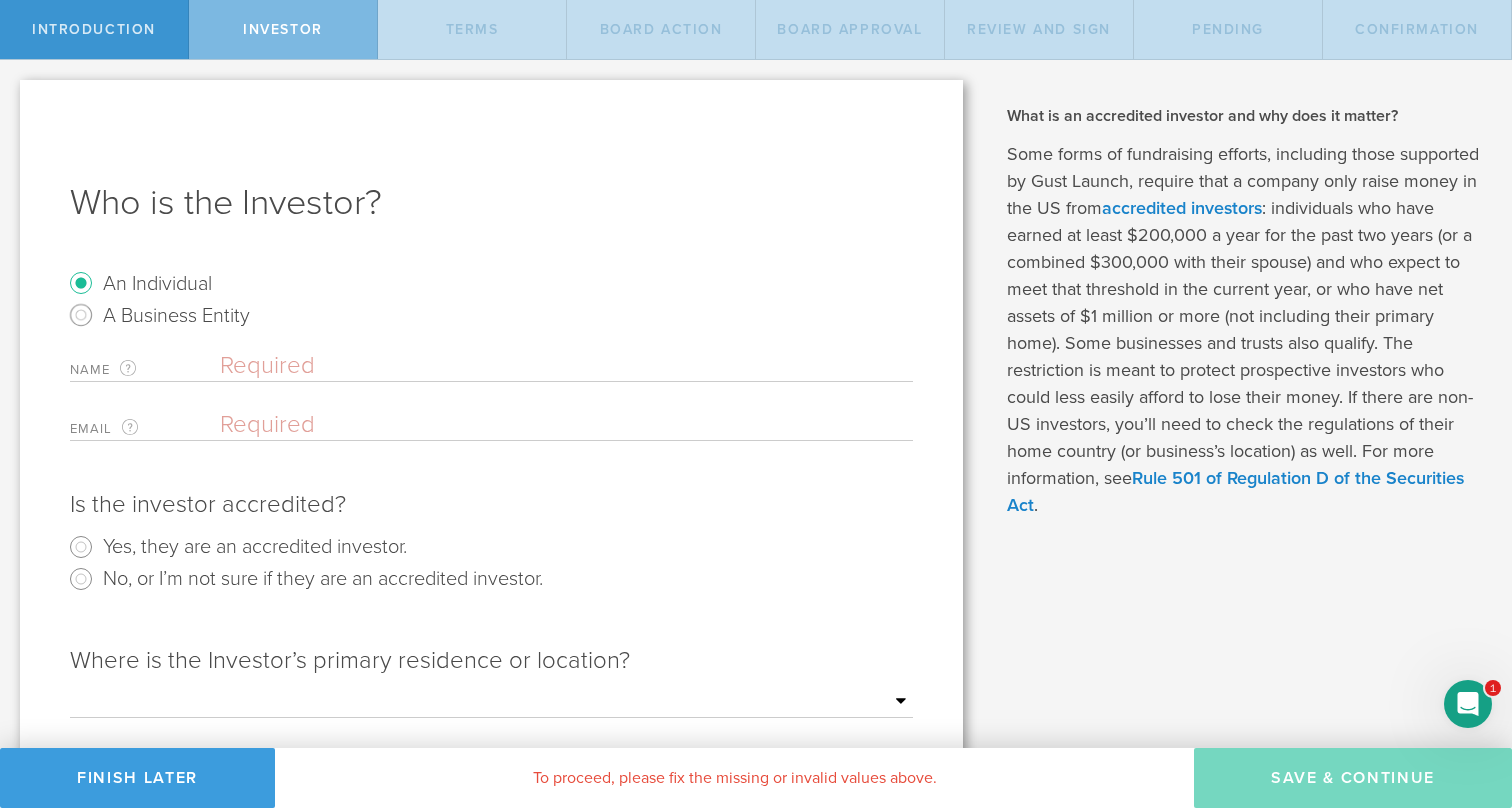 click at bounding box center [566, 366] 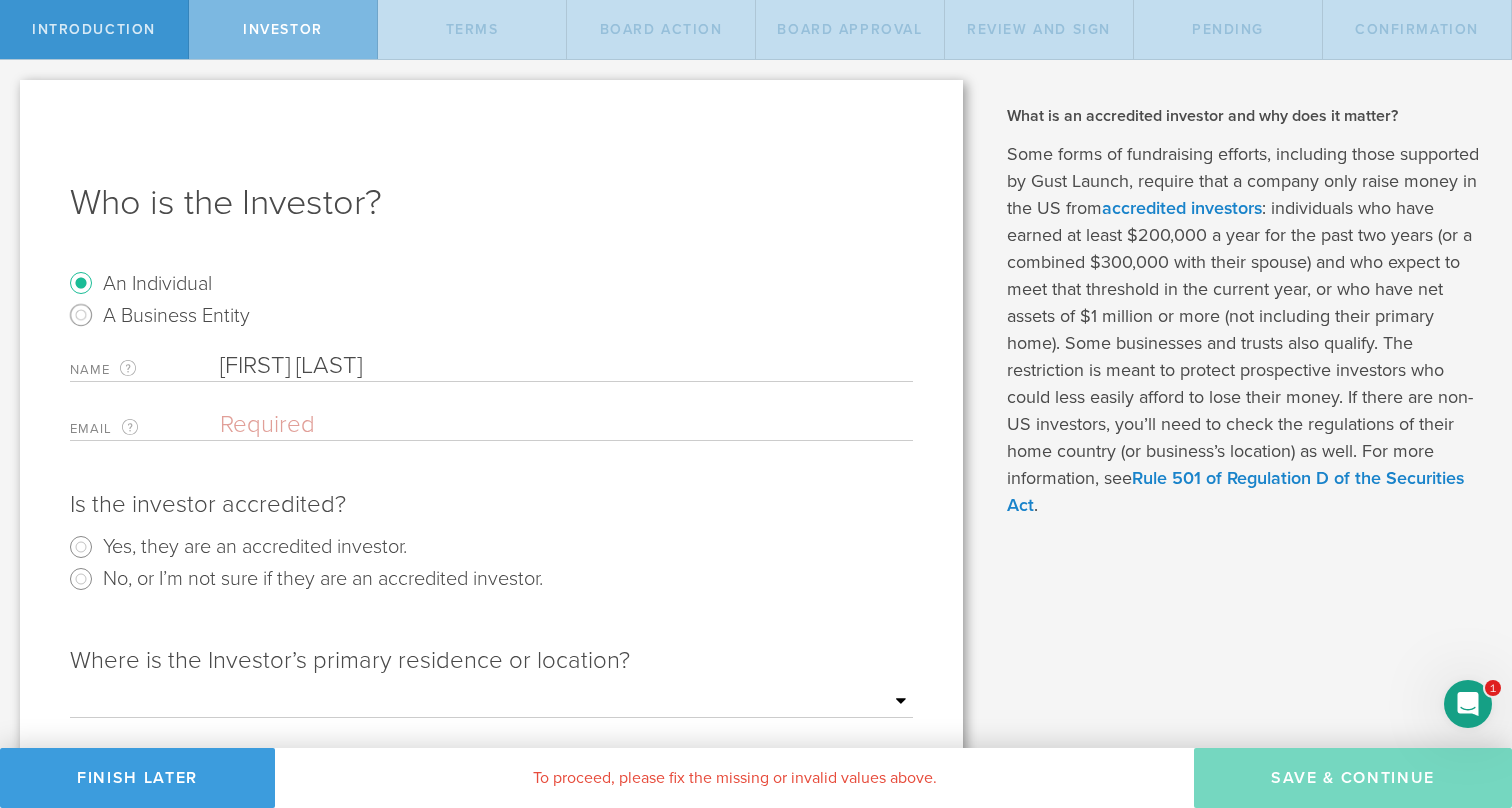 type on "Donald Pollard Jr." 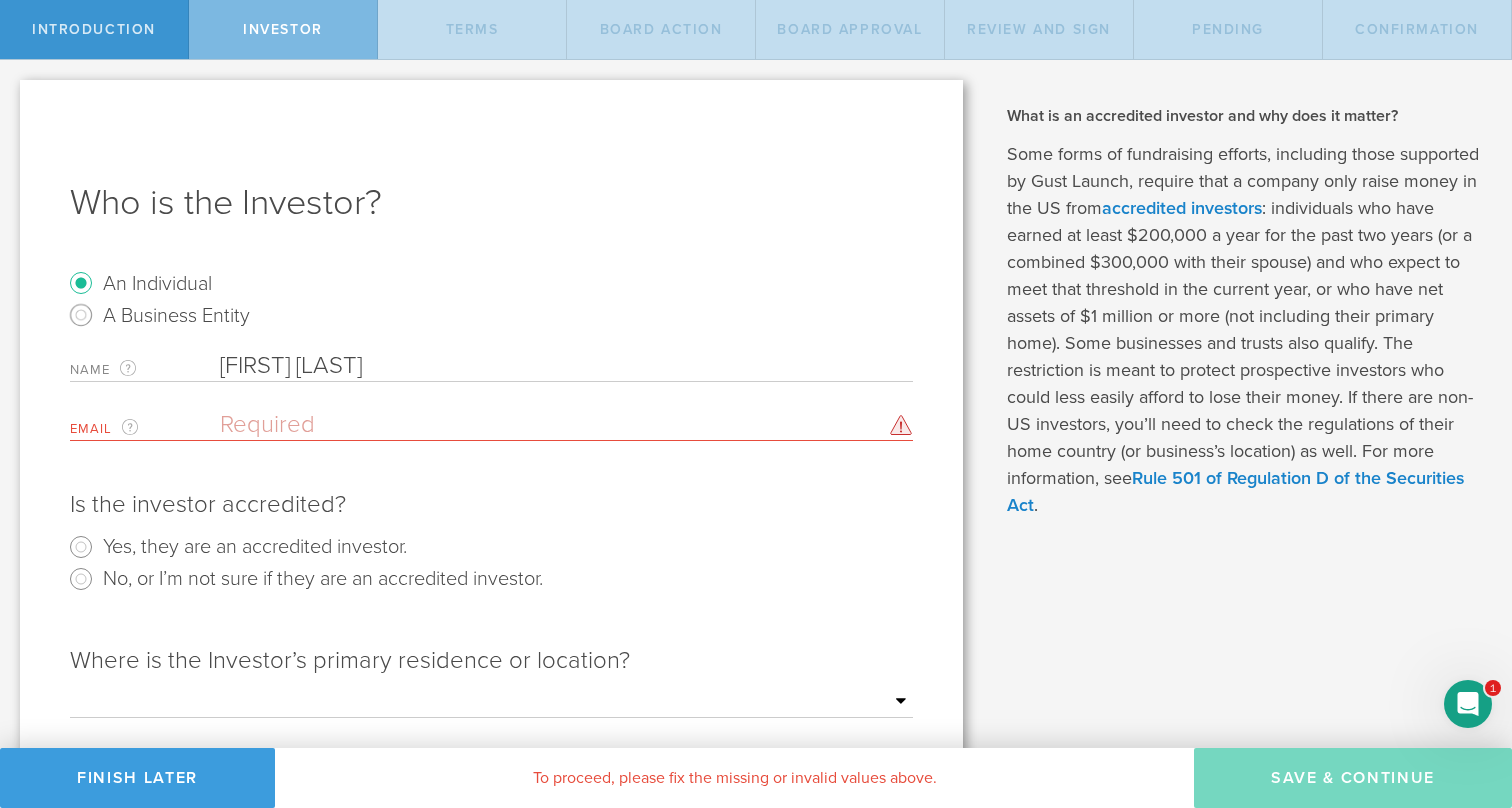 click at bounding box center (561, 425) 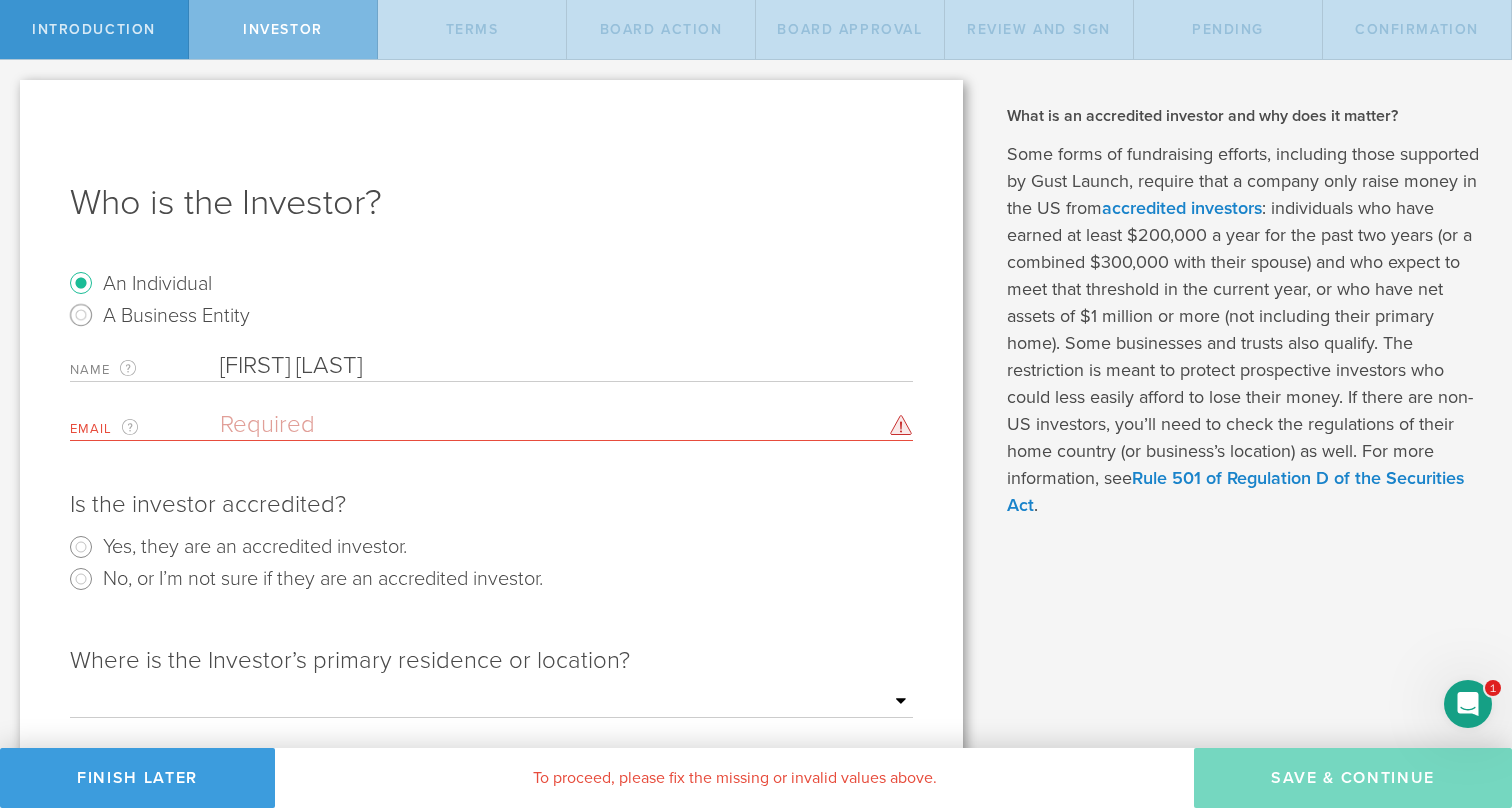 click on "Is the investor accredited? Yes, they are an accredited investor. No, or I’m not sure if they are an accredited investor." at bounding box center (491, 547) 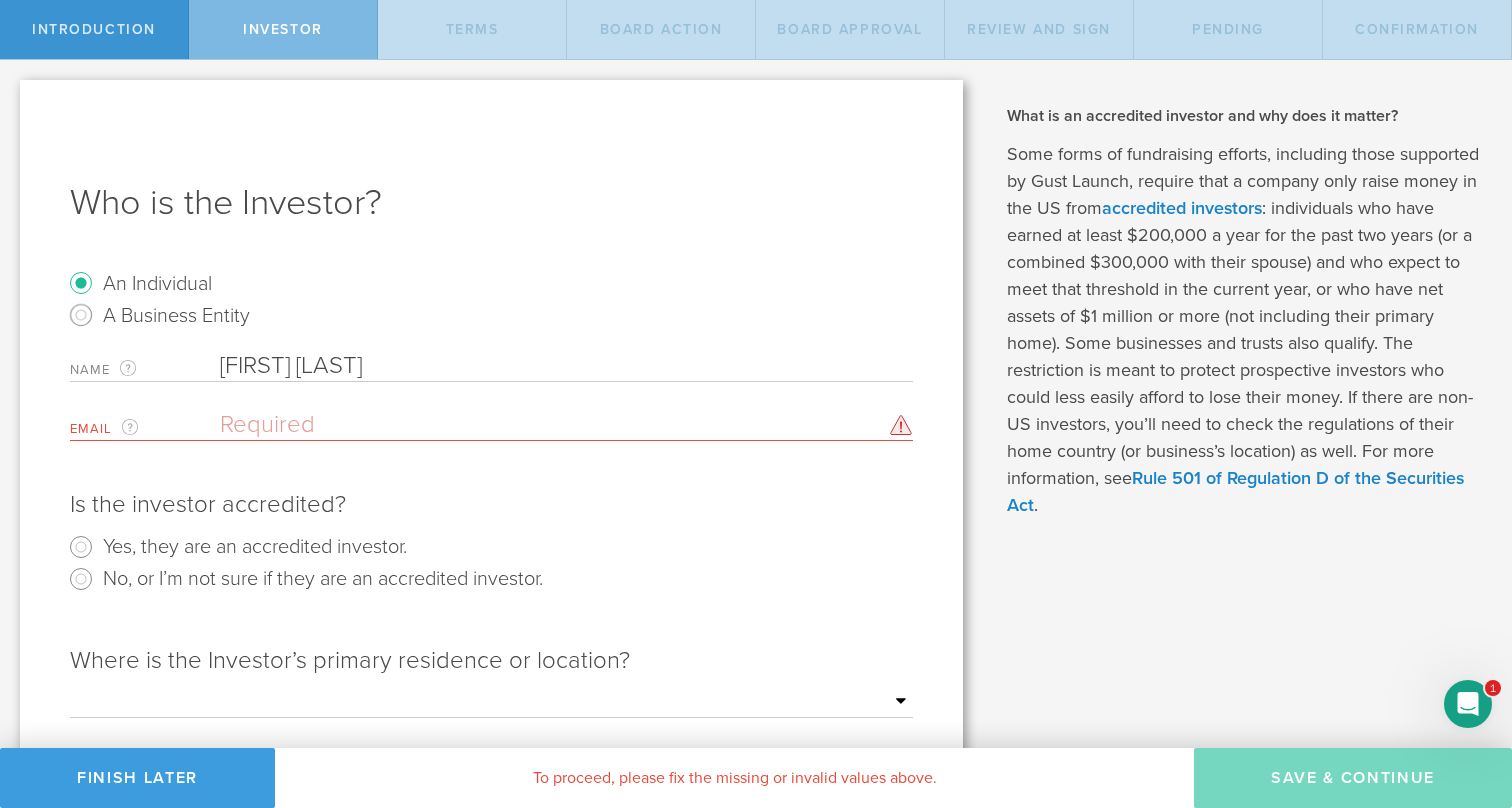 click on "Yes, they are an accredited investor." at bounding box center (491, 547) 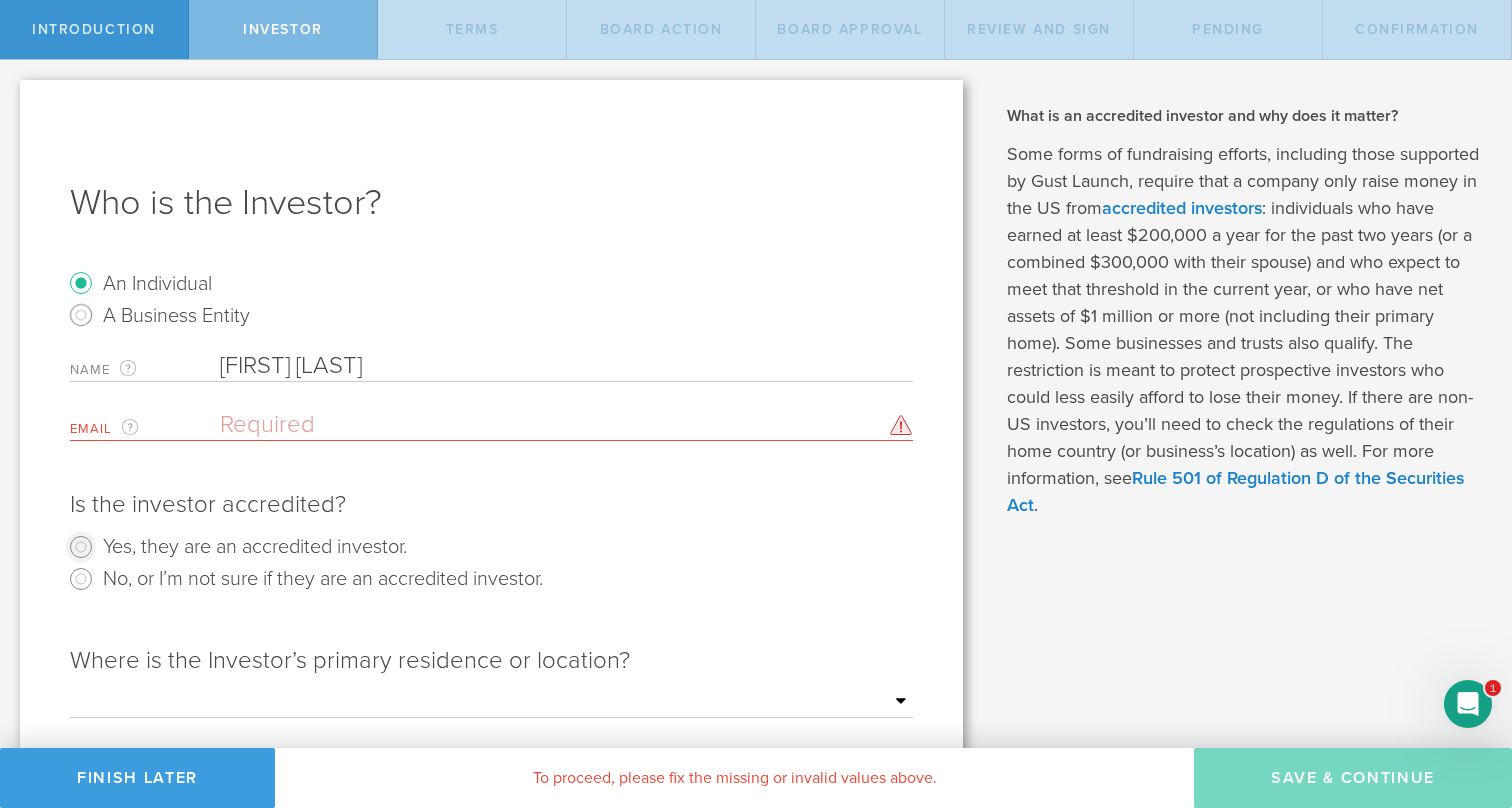 radio on "true" 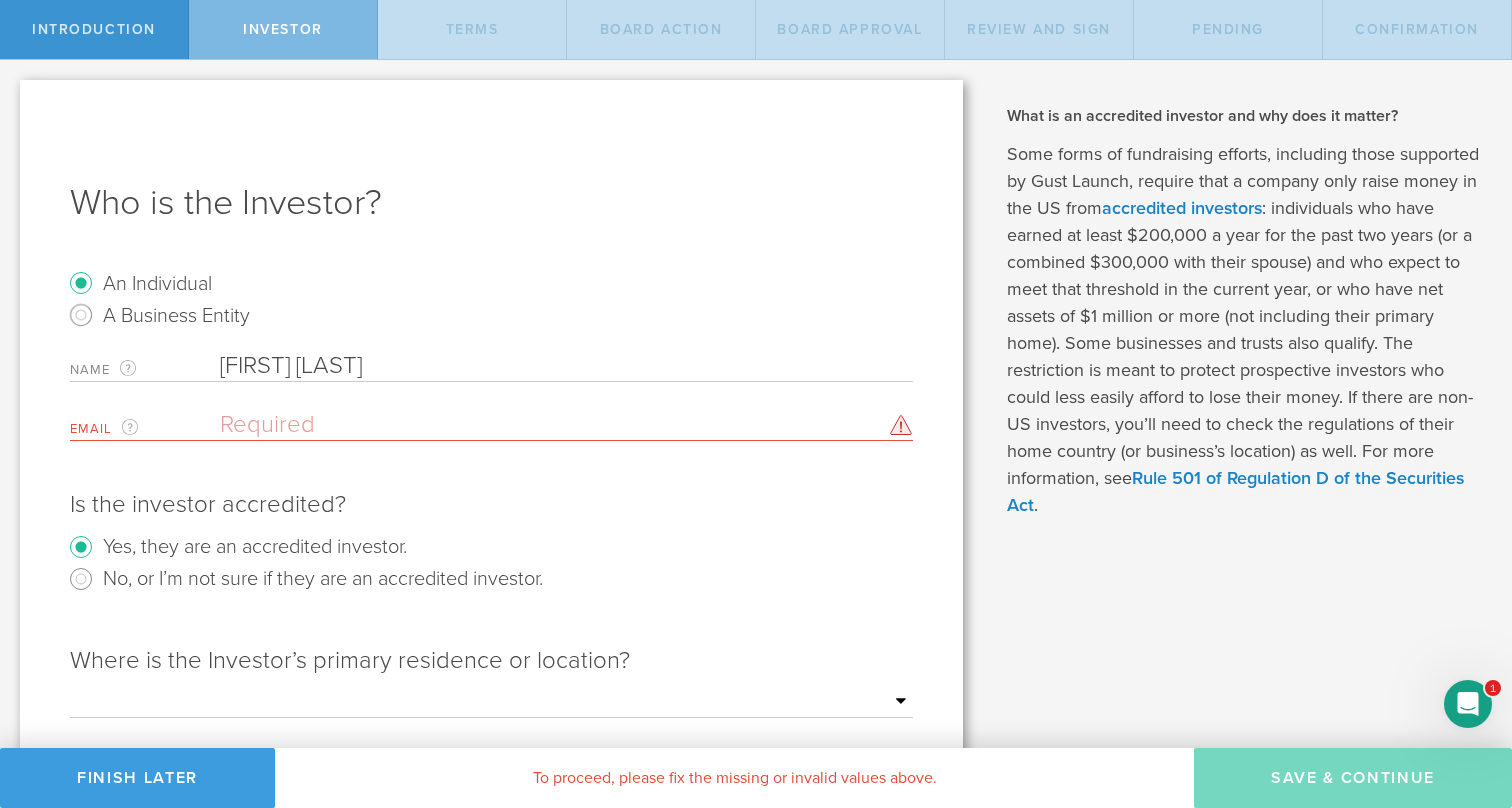 click on "Outside of the US Alabama Alaska Arizona Arkansas California Colorado Connecticut Delaware District Of Columbia Florida Georgia Hawaii Idaho Illinois Indiana Iowa Kansas Kentucky Louisiana Maine Maryland Massachusetts Michigan Minnesota Mississippi Missouri Montana Nebraska Nevada New Hampshire New Jersey New Mexico New York North Carolina North Dakota Ohio Oklahoma Oregon Pennsylvania Rhode Island South Carolina South Dakota Tennessee Texas Utah Vermont Virginia Washington West Virginia Wisconsin Wyoming Other US jurisdiction" at bounding box center [491, 702] 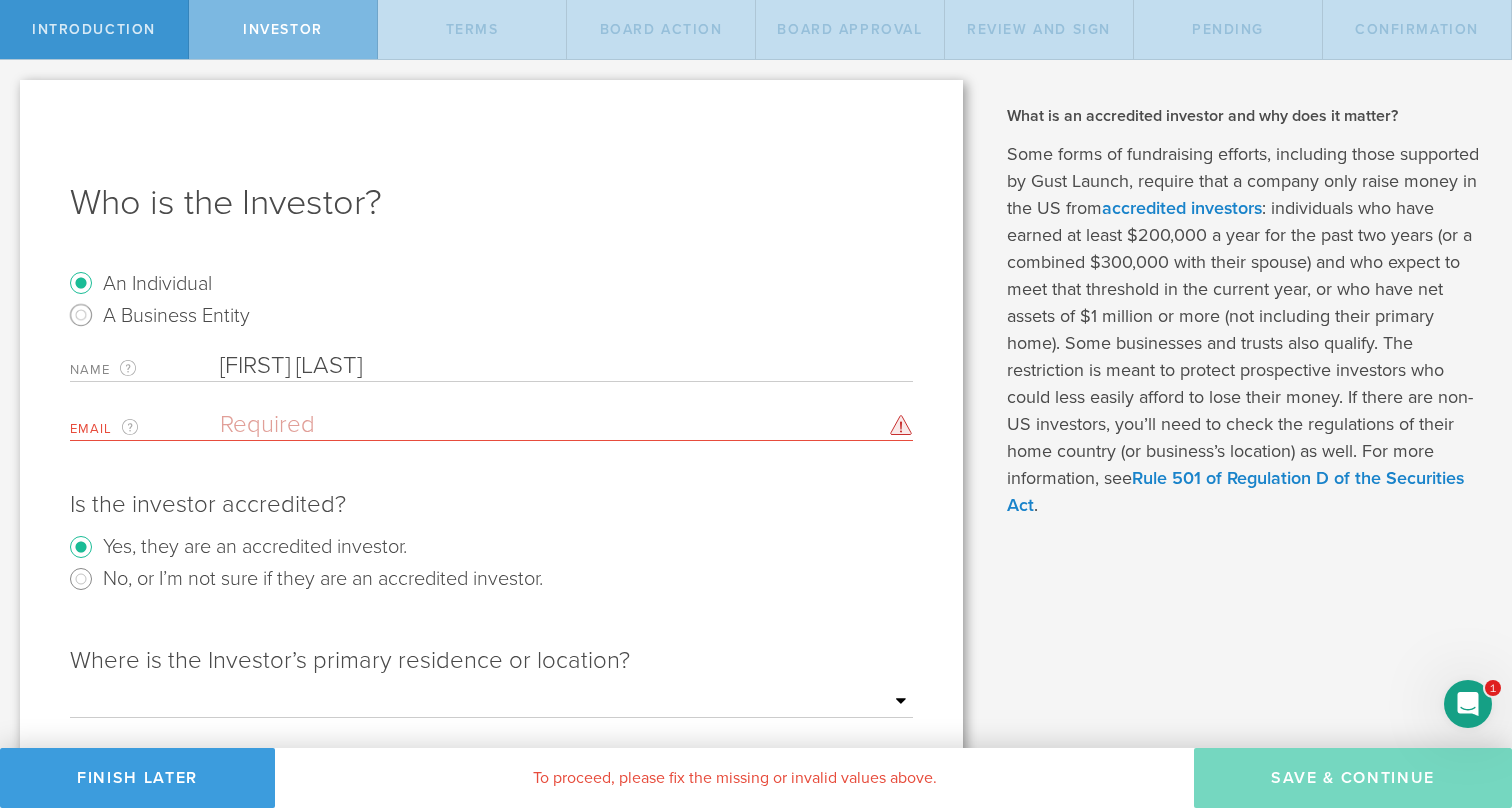 select on "string:VA" 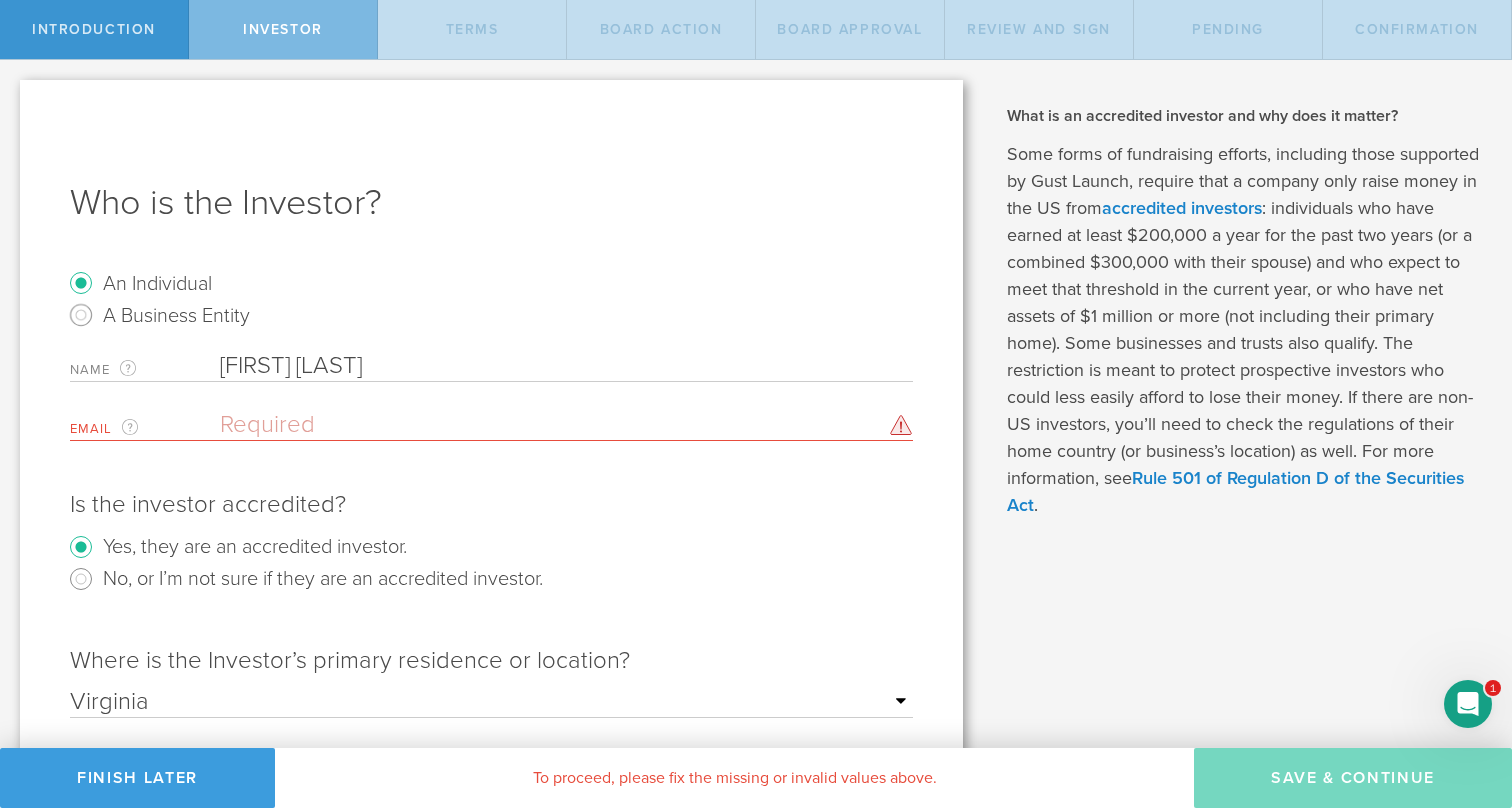 click at bounding box center [561, 425] 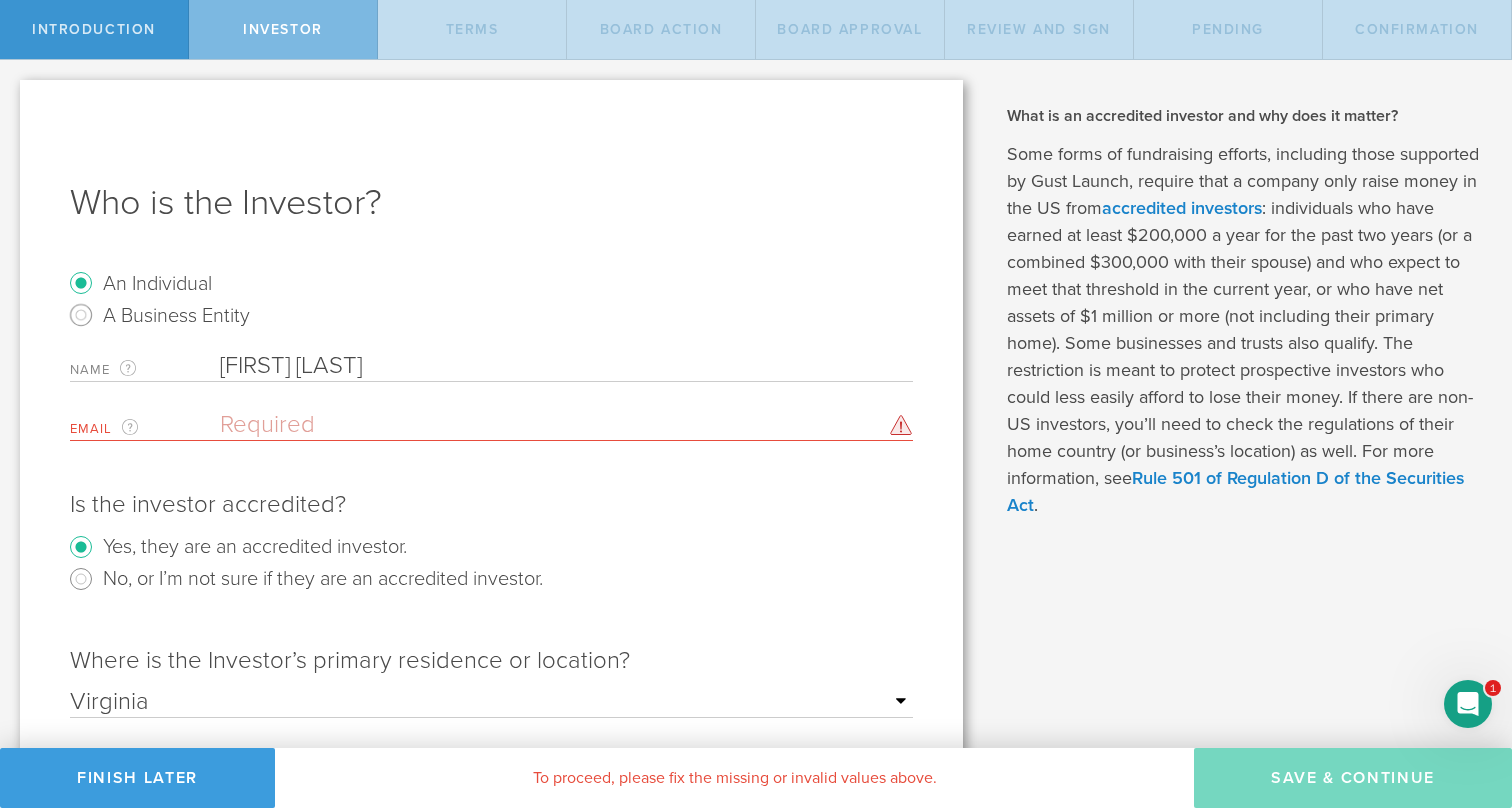 click on "Who is the Investor? An Individual A Business Entity Name The first and last name of the person that will be the SAFE holder. Donald Pollard Jr.    Donald Pollard Jr.                      Email The email address of the person that will be the SAFE holder. Please enter a valid email address. Is the investor accredited? Yes, they are an accredited investor. No, or I’m not sure if they are an accredited investor. Where is the Investor’s primary residence or location? Outside of the US Alabama Alaska Arizona Arkansas California Colorado Connecticut Delaware District Of Columbia Florida Georgia Hawaii Idaho Illinois Indiana Iowa Kansas Kentucky Louisiana Maine Maryland Massachusetts Michigan Minnesota Mississippi Missouri Montana Nebraska Nevada New Hampshire New Jersey New Mexico New York North Carolina North Dakota Ohio Oklahoma Oregon Pennsylvania Rhode Island South Carolina South Dakota Tennessee Texas Utah Vermont Virginia Washington West Virginia Wisconsin Wyoming Other US jurisdiction" at bounding box center [491, 571] 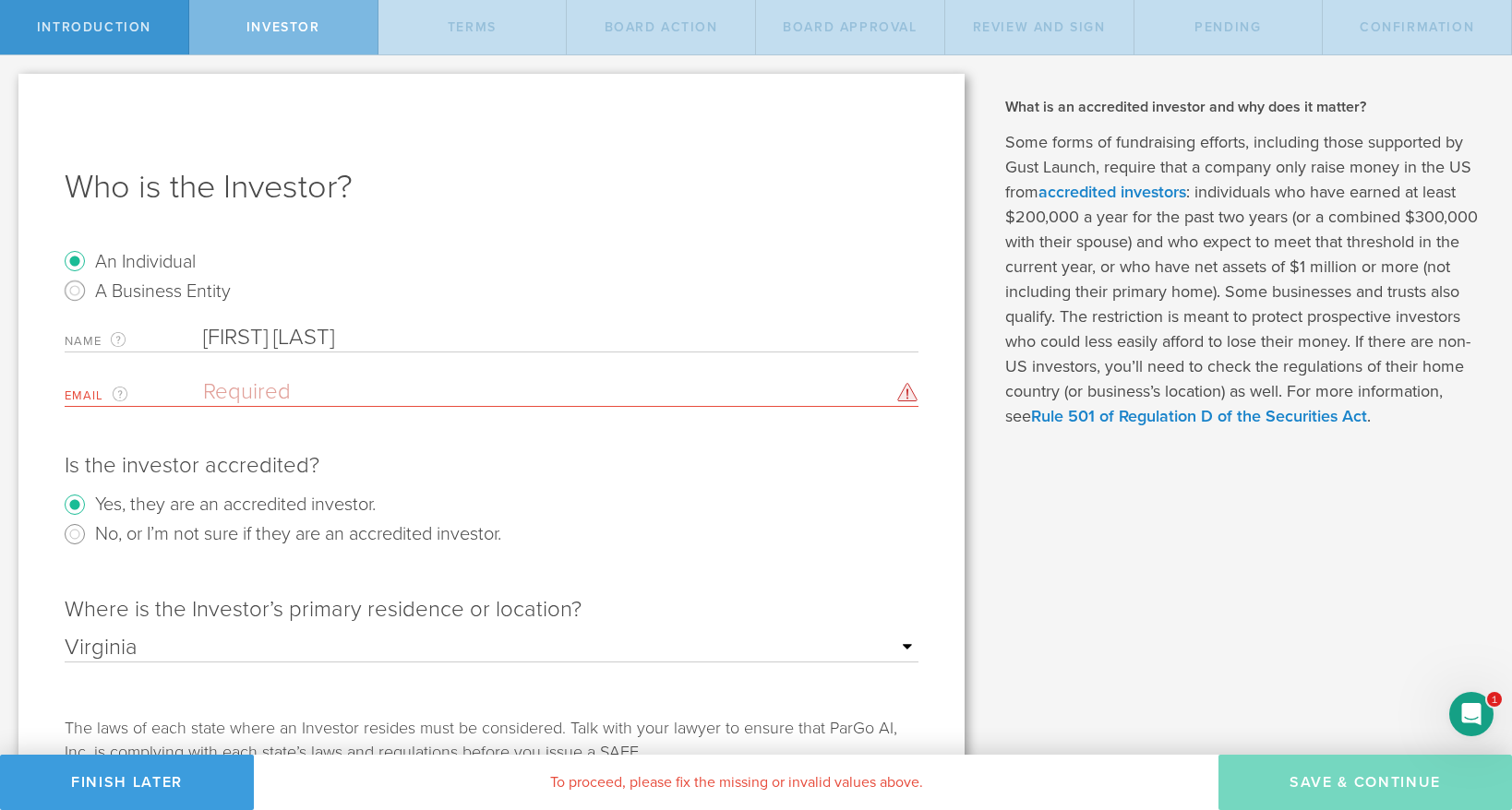 click at bounding box center [556, 392] 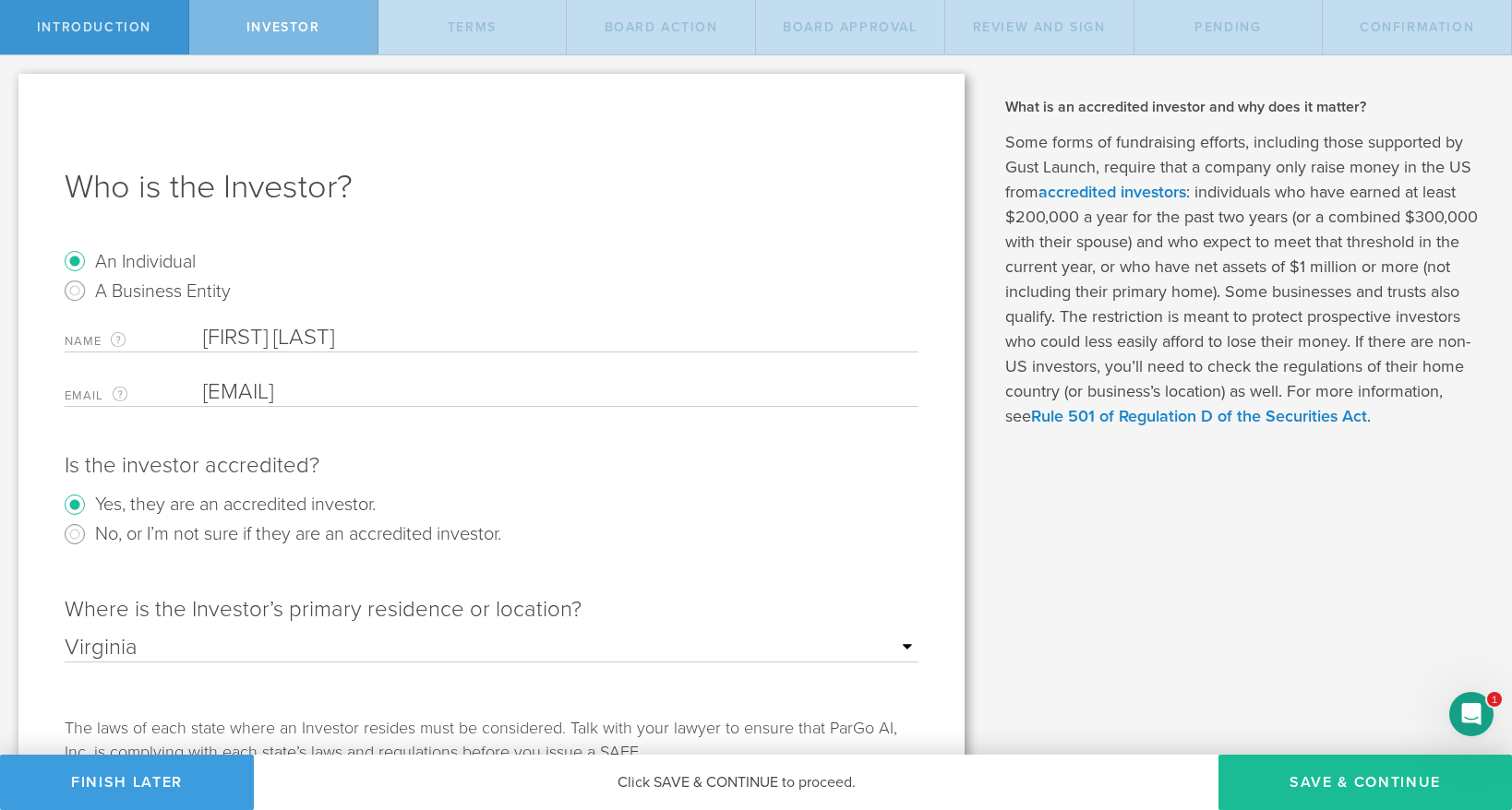 type on "dpollardlpg@aol.com" 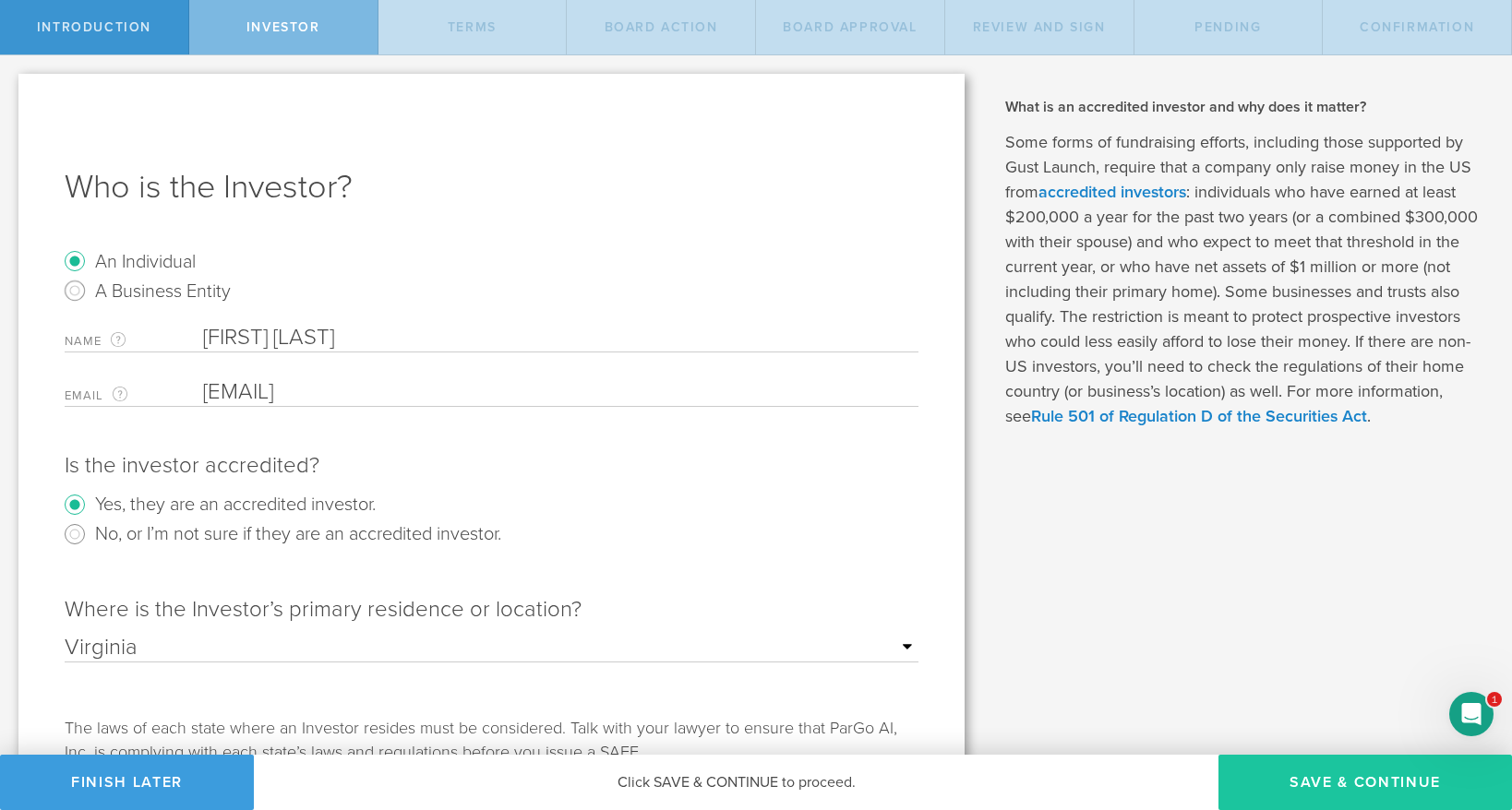click on "Save & Continue" at bounding box center (1365, 782) 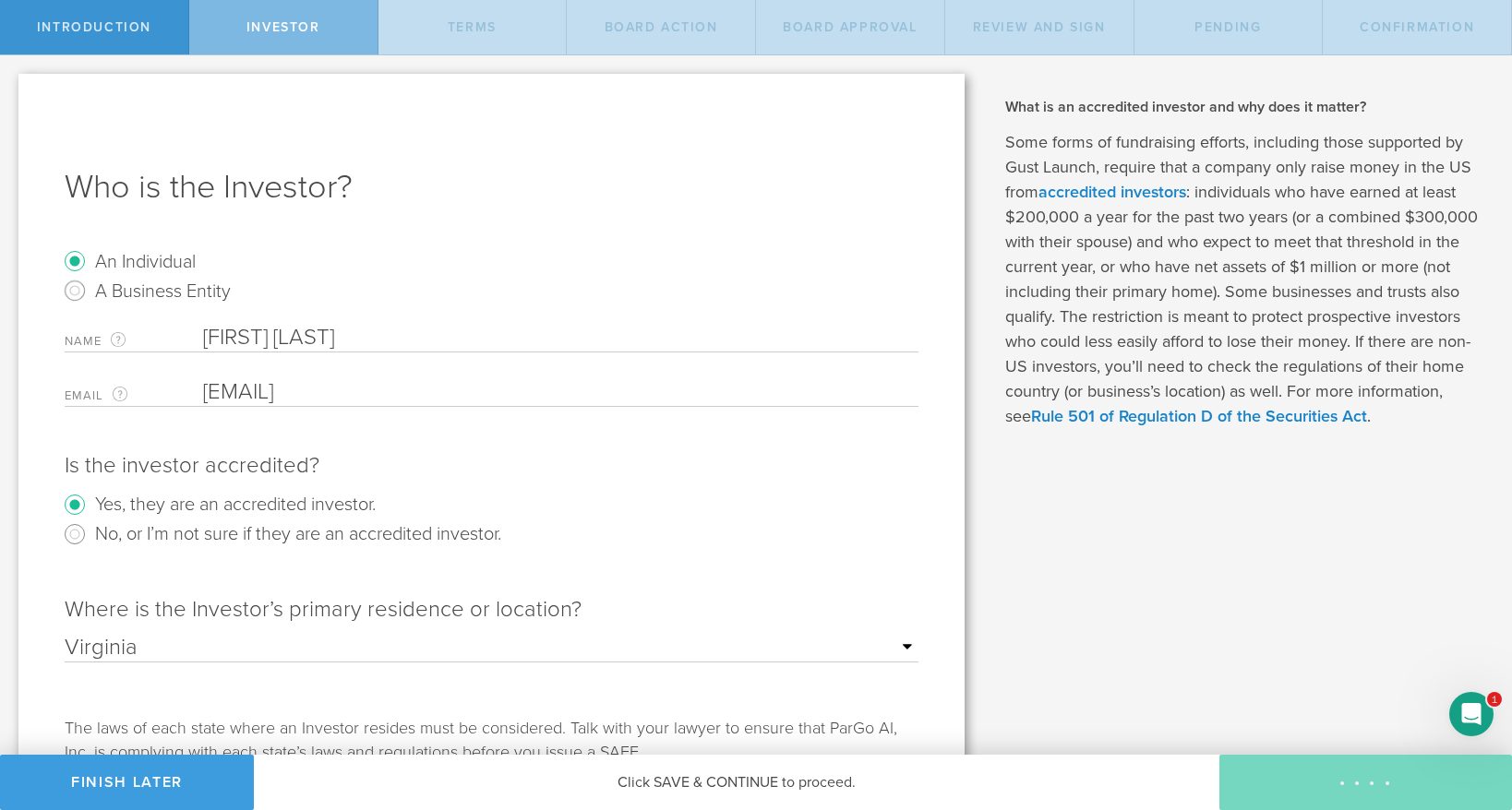 checkbox on "true" 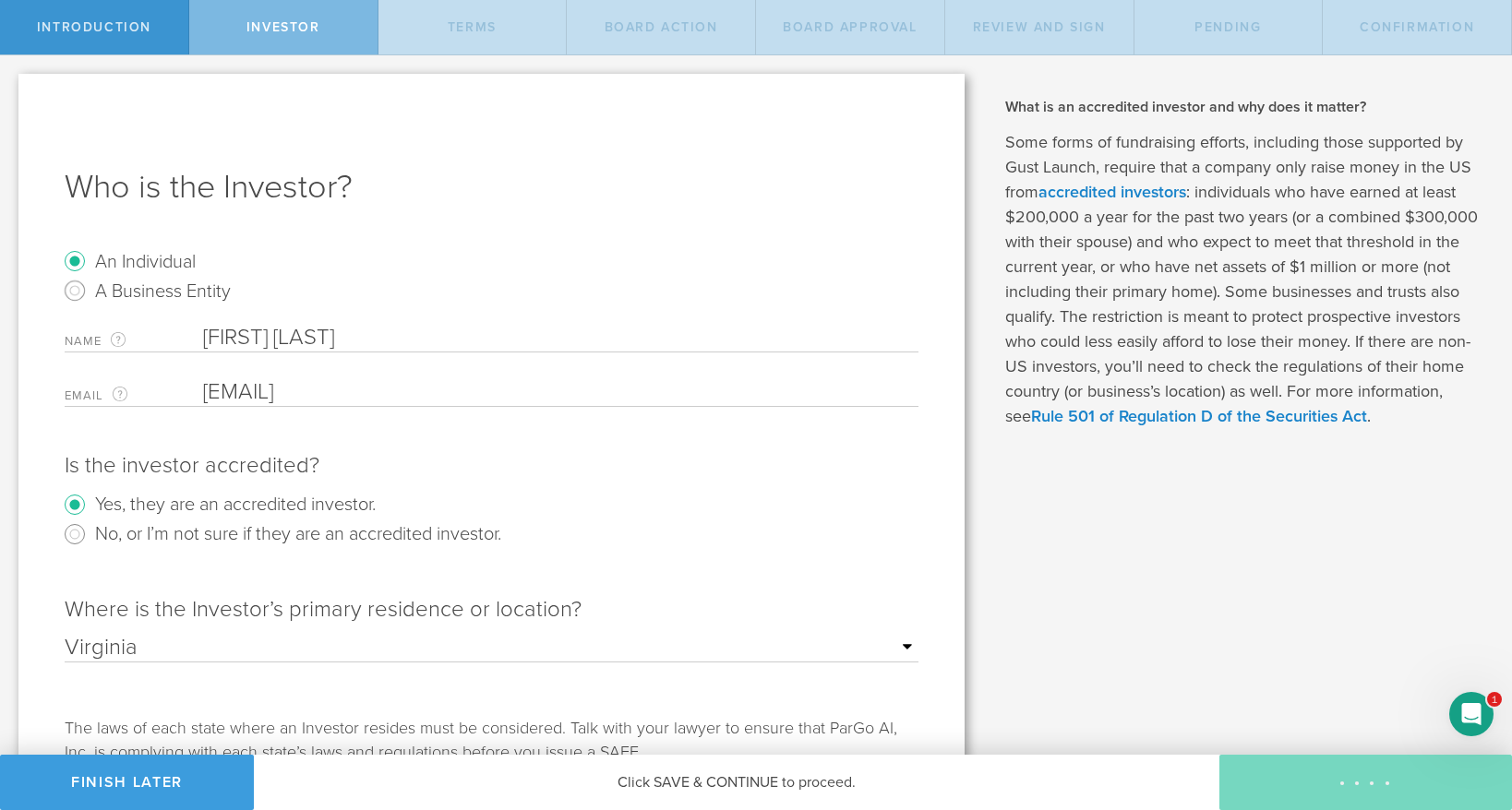 checkbox on "true" 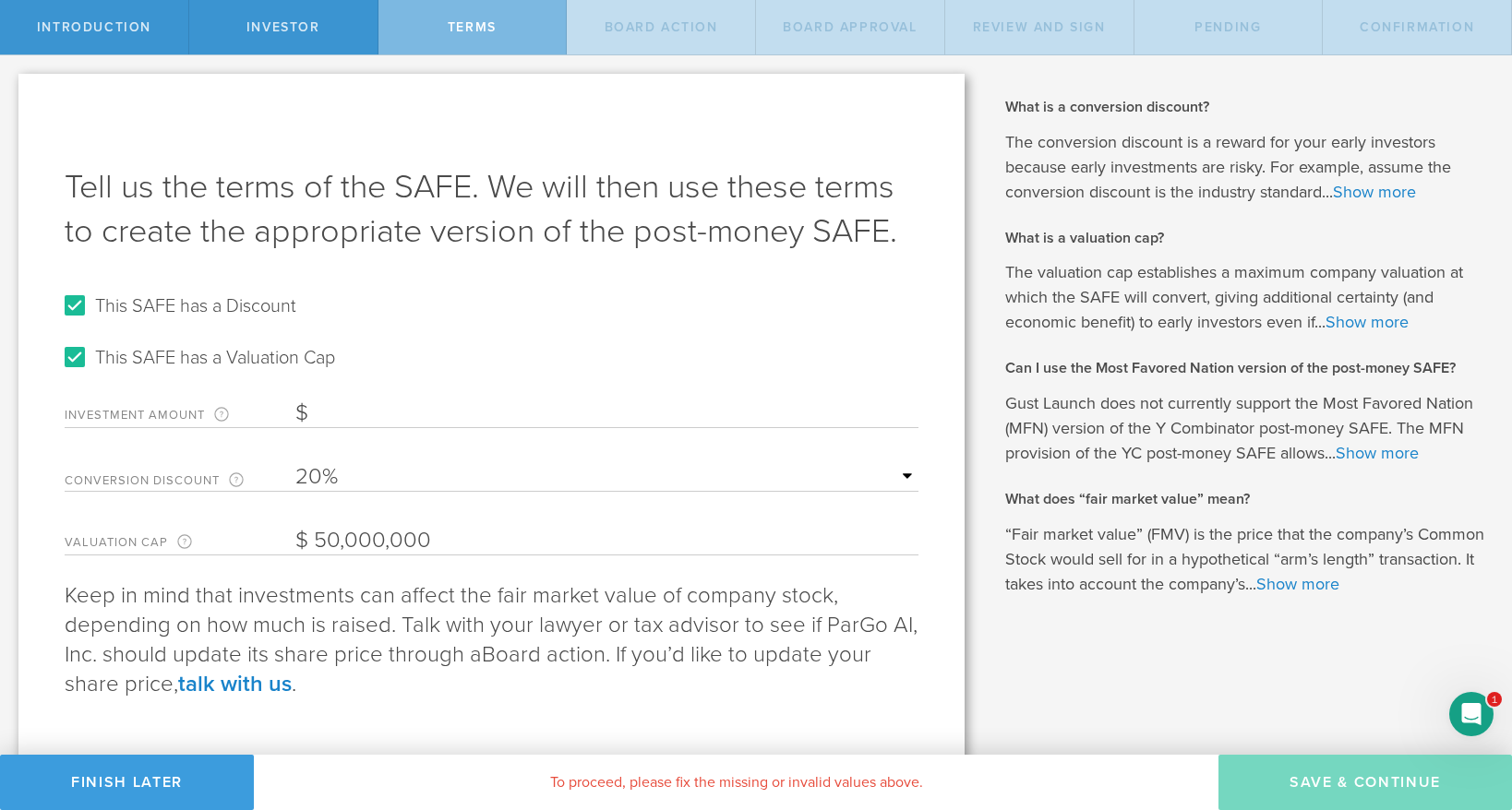 click on "This SAFE has a Discount" at bounding box center (196, 304) 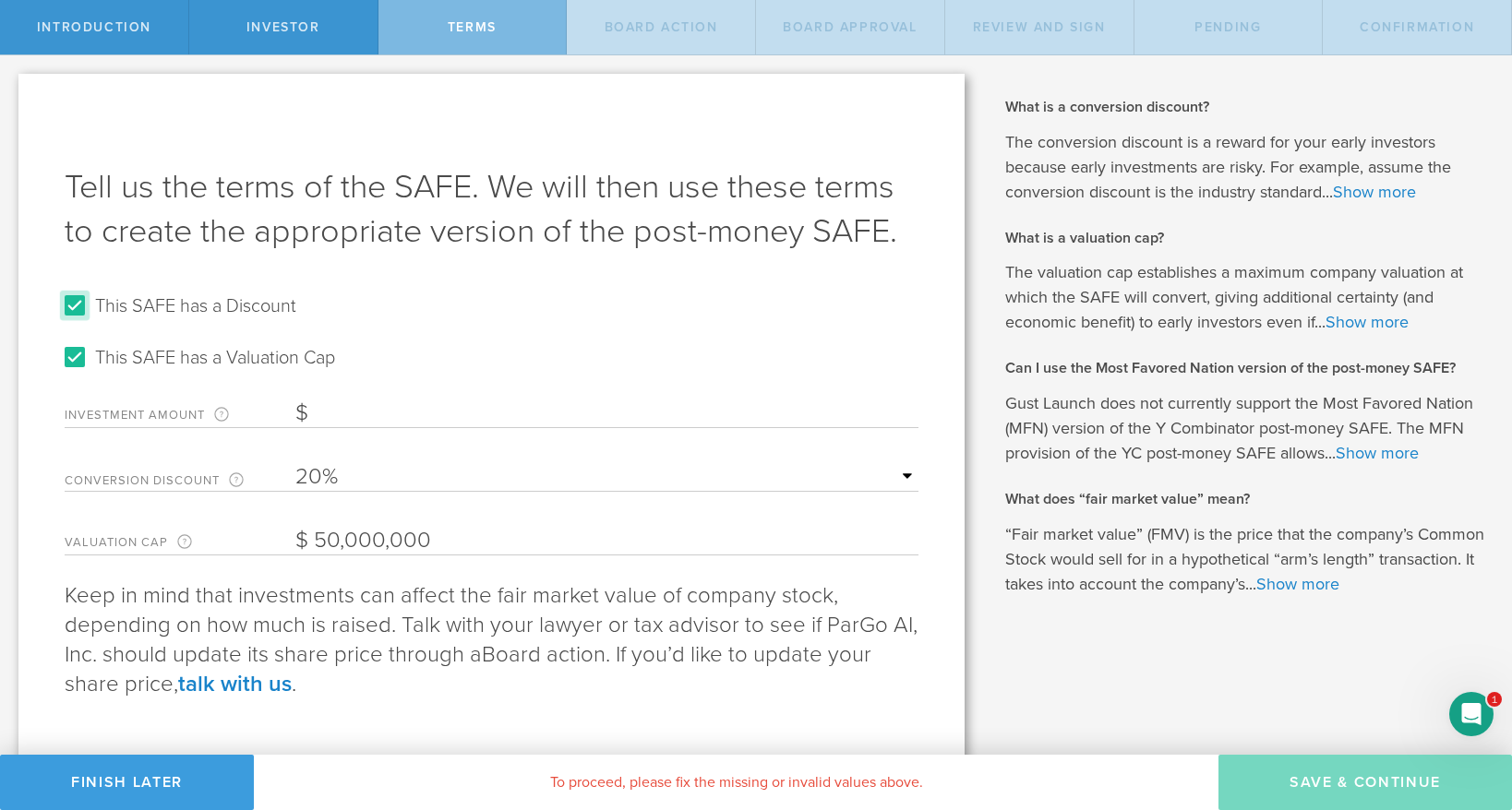 click on "This SAFE has a Discount" at bounding box center [75, 305] 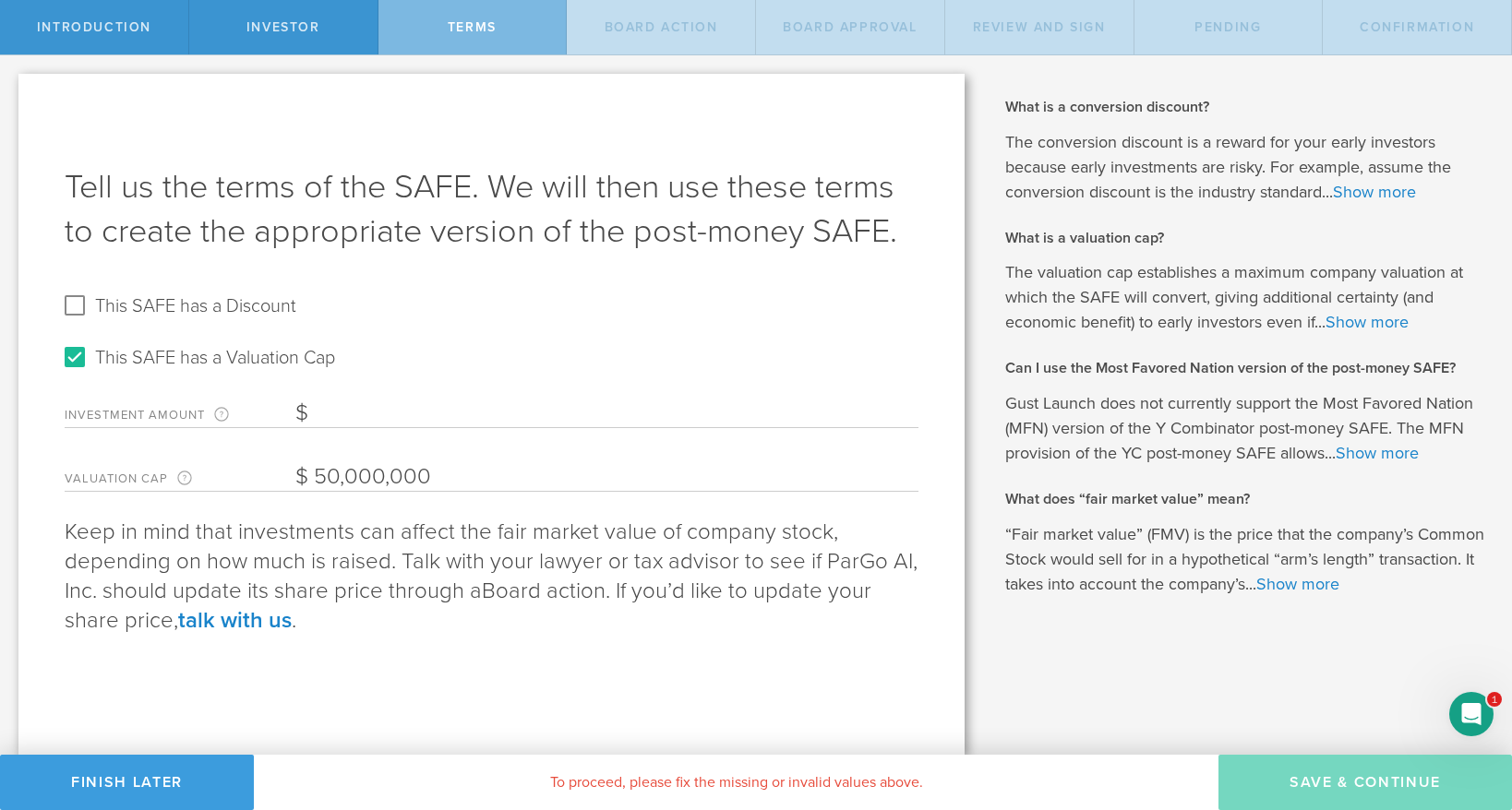 drag, startPoint x: 325, startPoint y: 474, endPoint x: 295, endPoint y: 475, distance: 30.01666 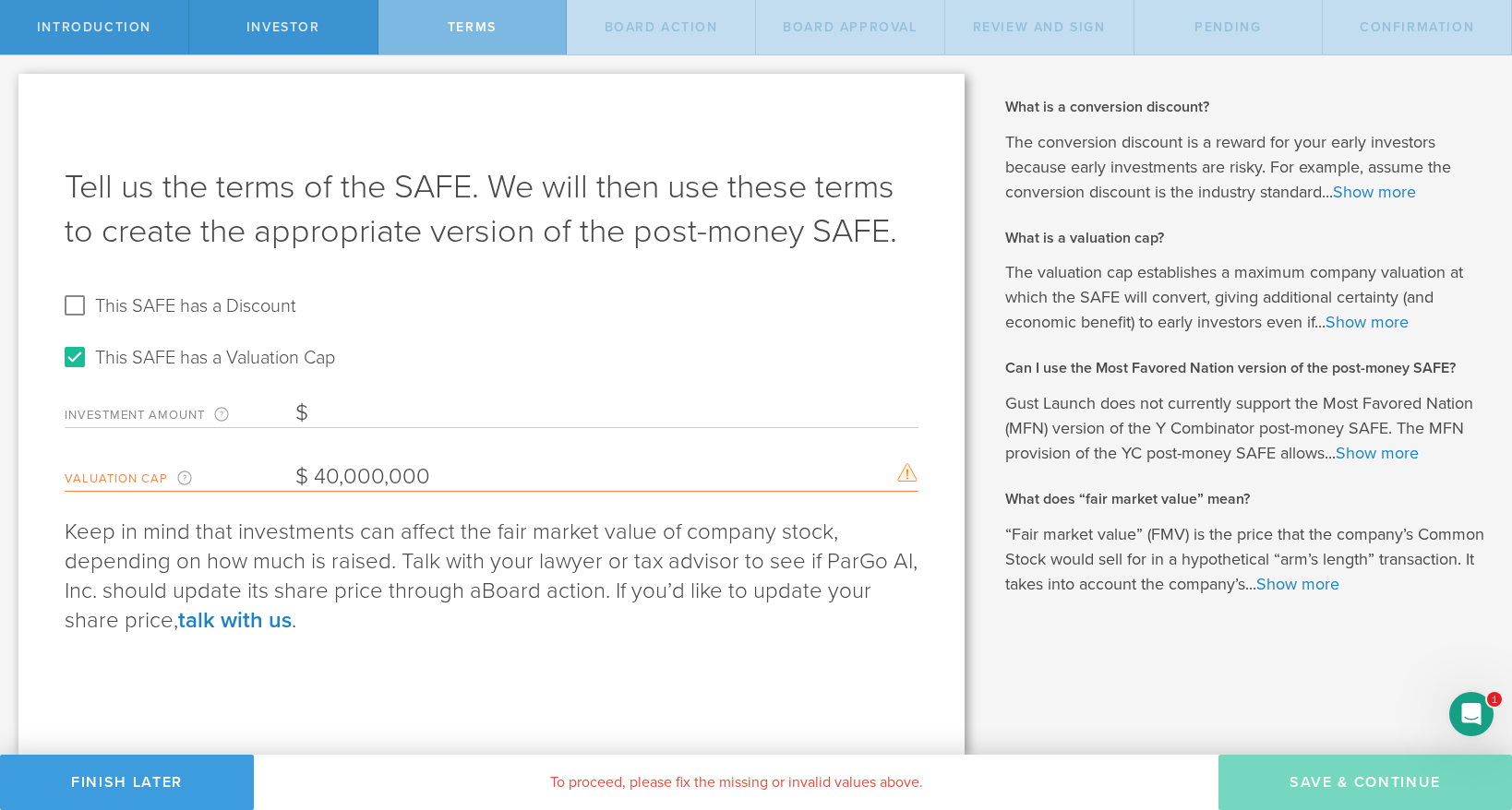 type on "40,000,000" 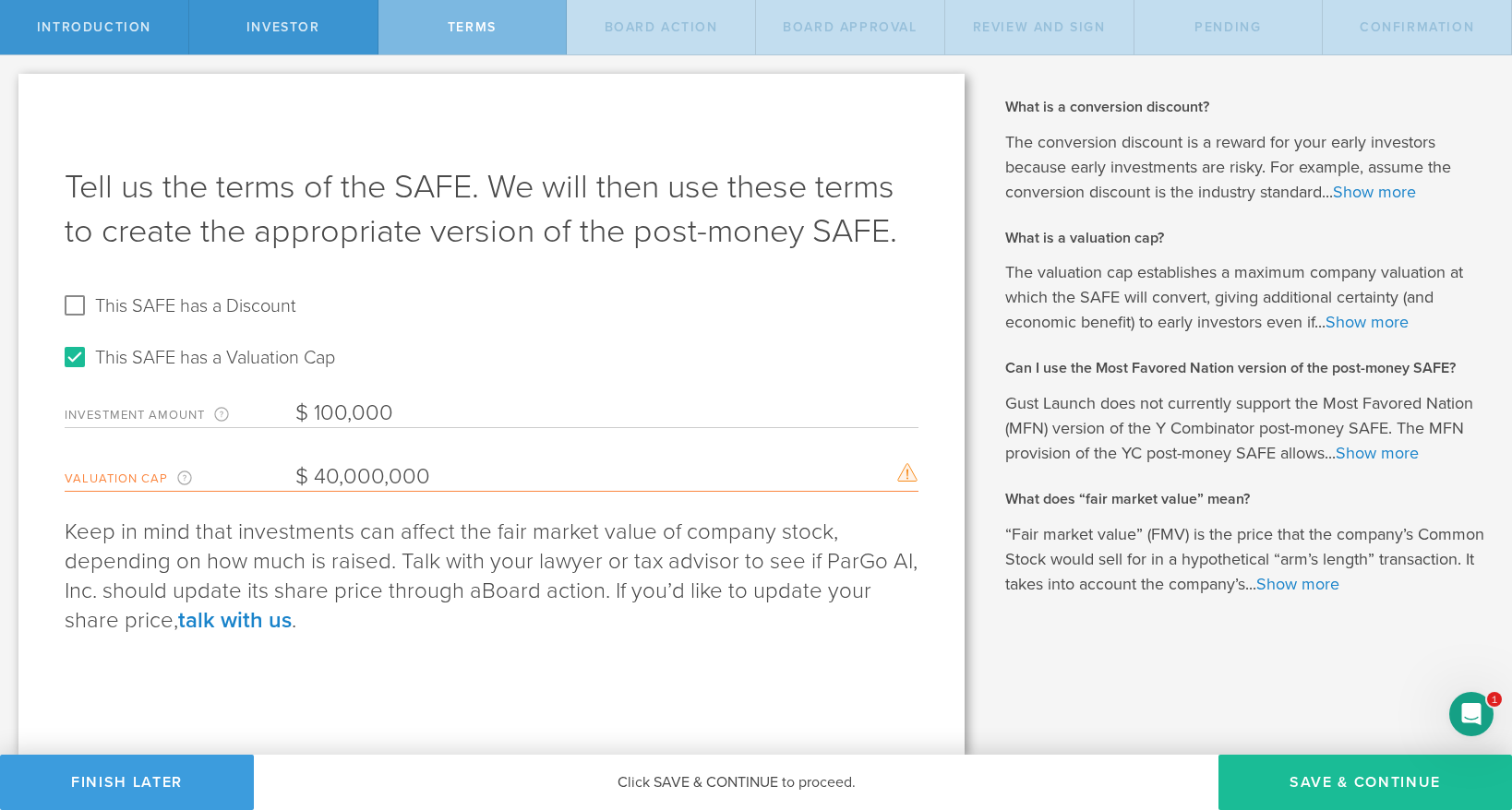 type on "100,000" 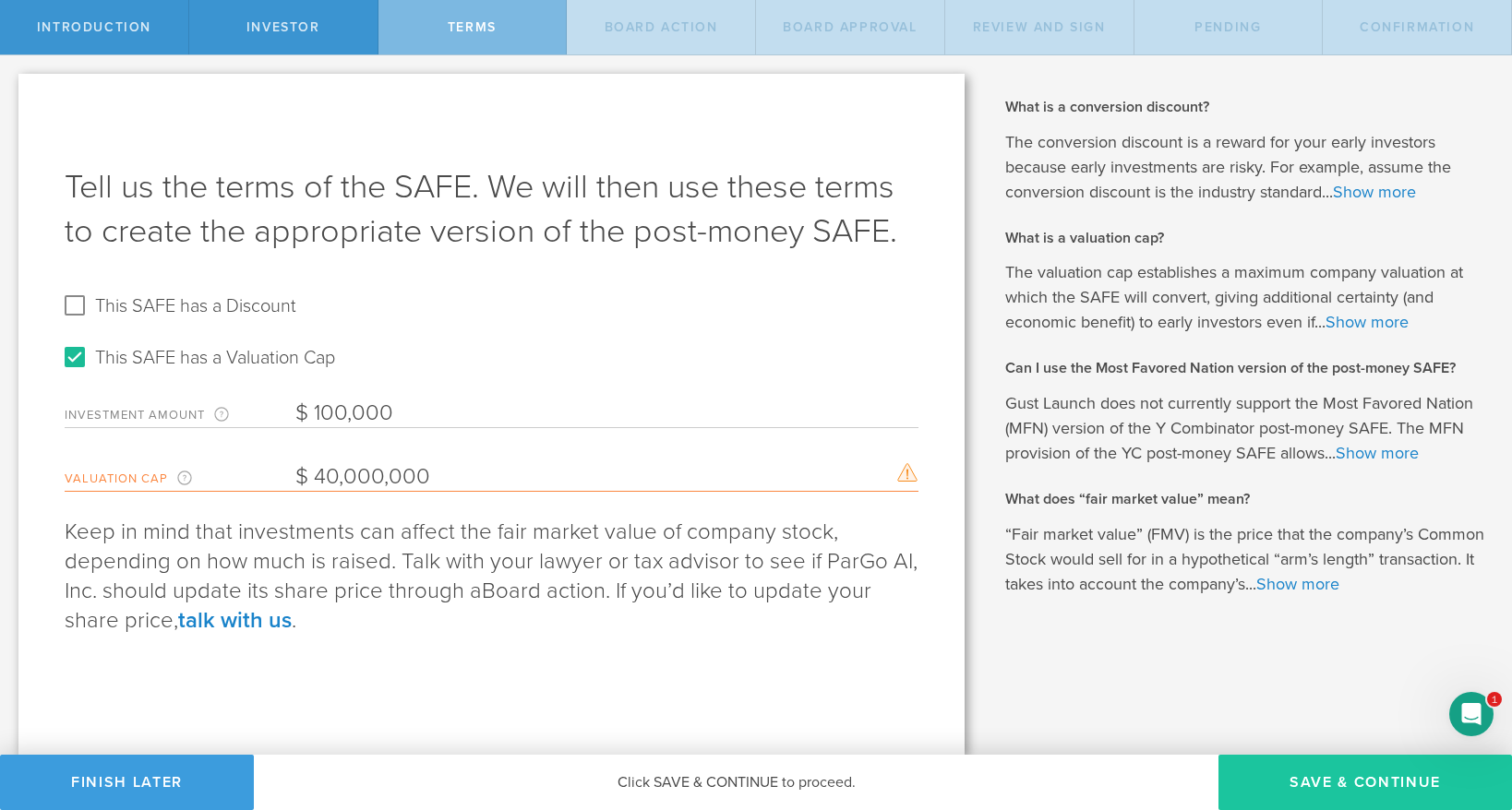 click on "Save & Continue" at bounding box center [1365, 782] 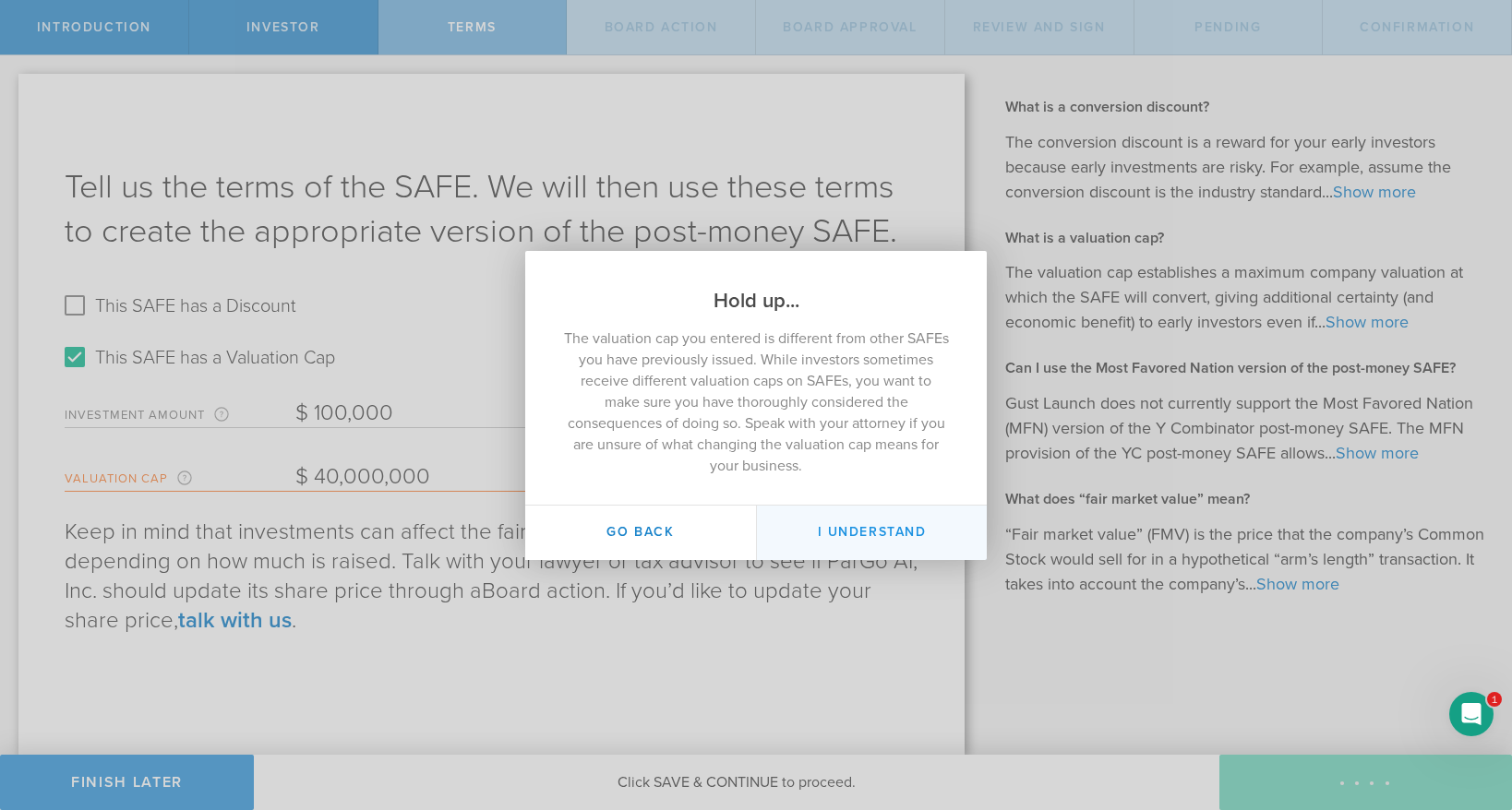 click on "I Understand" at bounding box center [871, 532] 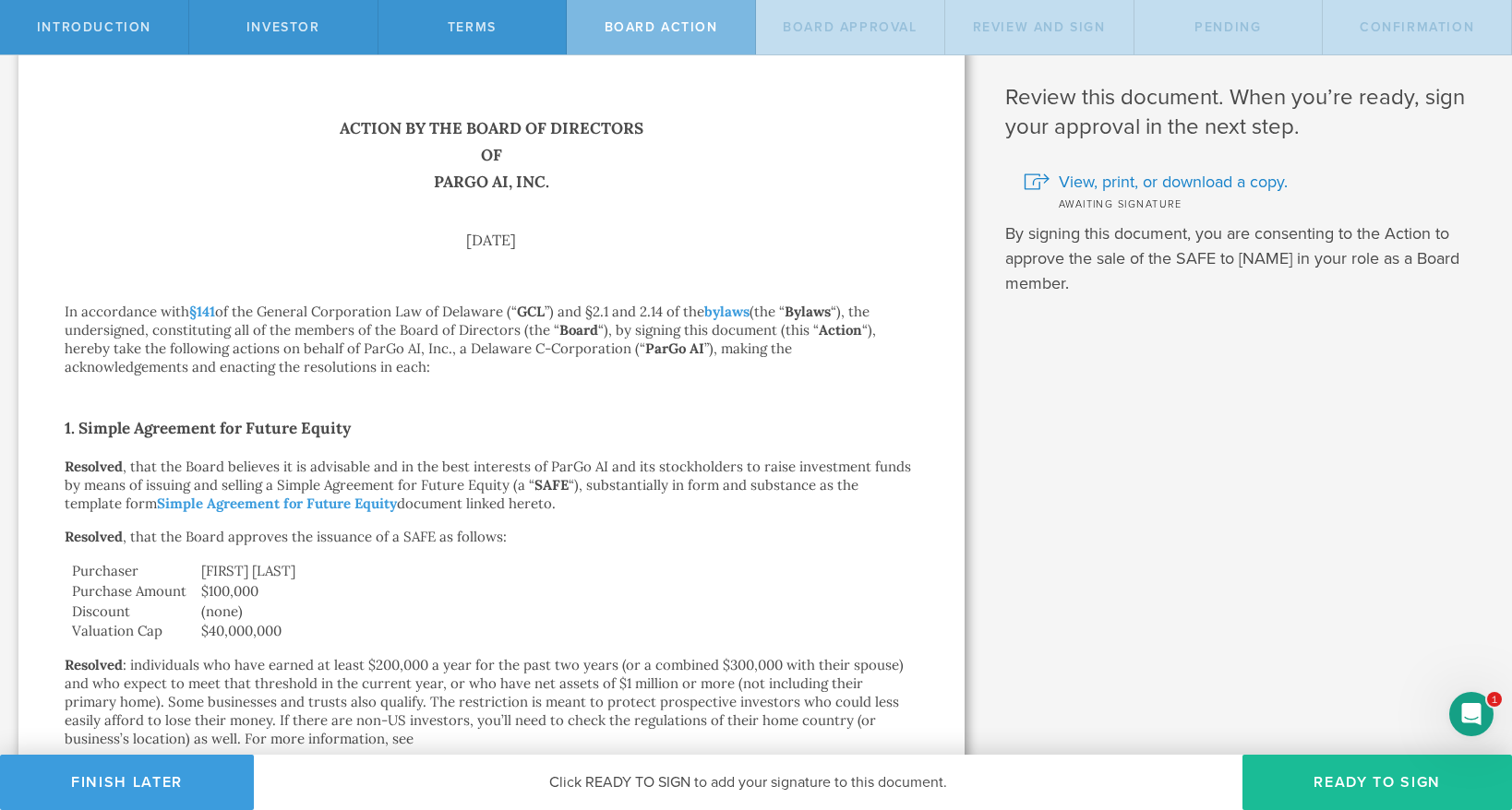scroll, scrollTop: 31, scrollLeft: 0, axis: vertical 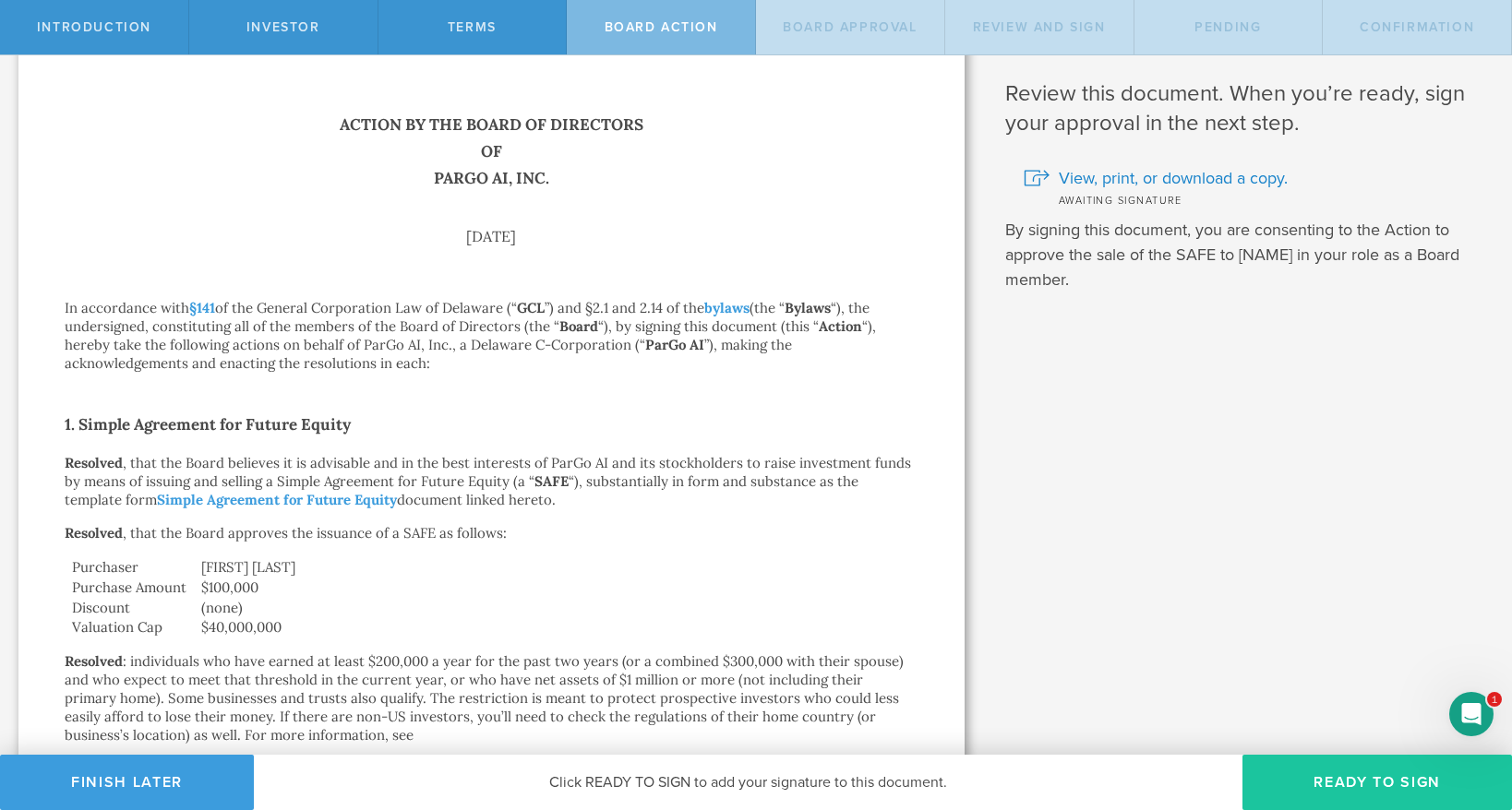 click on "Ready to Sign" at bounding box center [1377, 782] 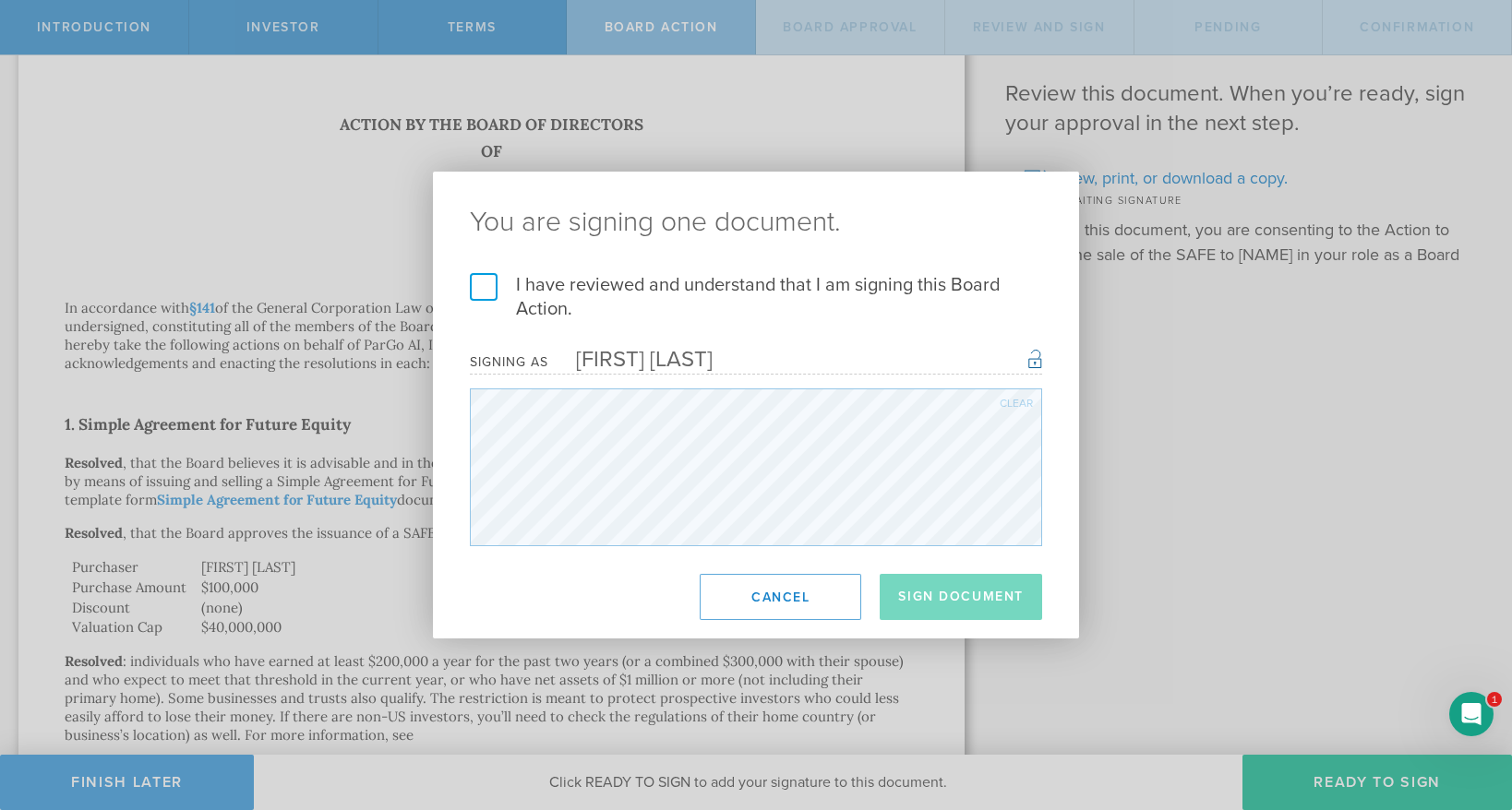click on "I have reviewed and understand that I am signing this Board Action." at bounding box center (756, 297) 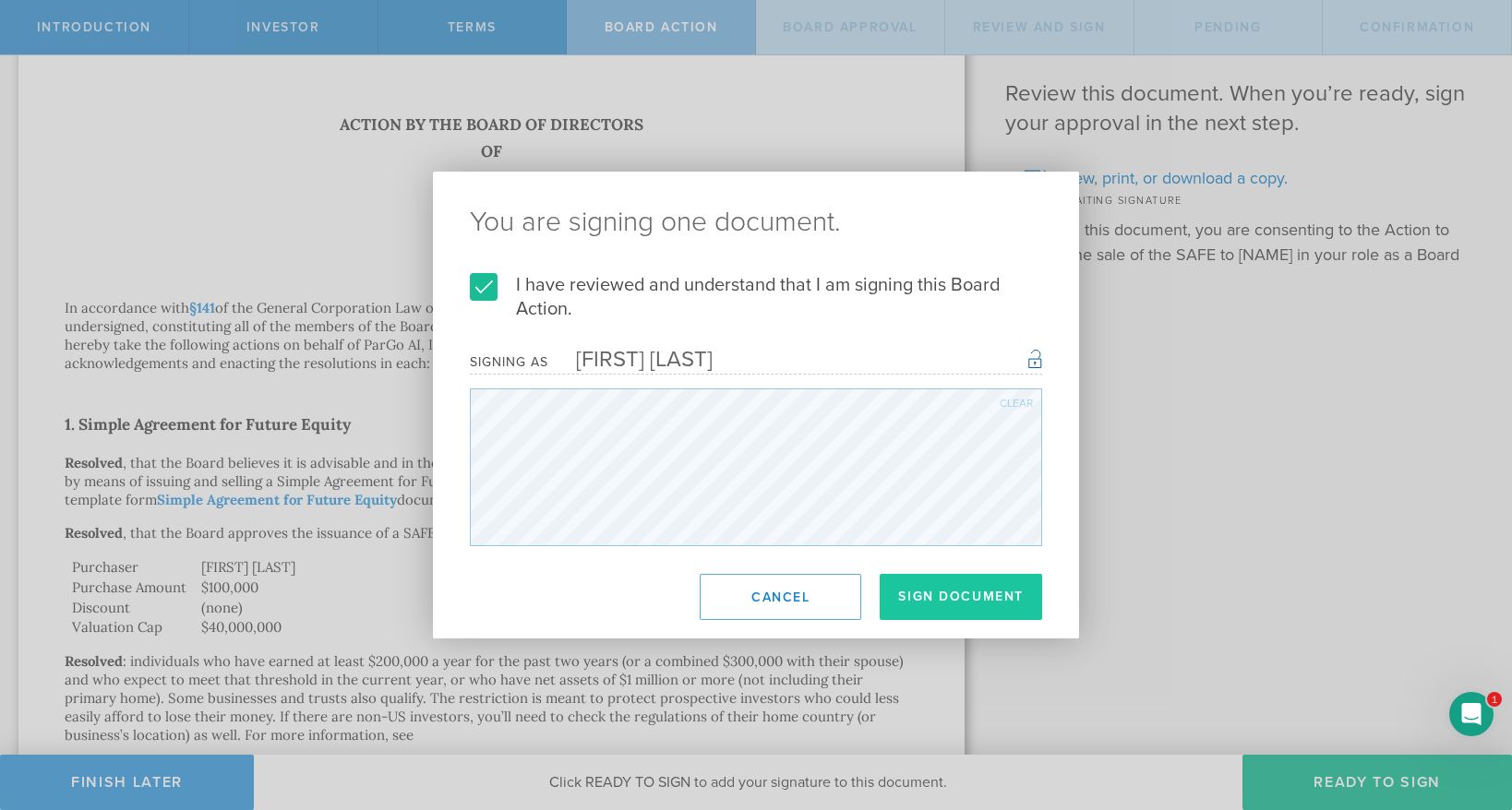 click on "Sign Document" at bounding box center [961, 597] 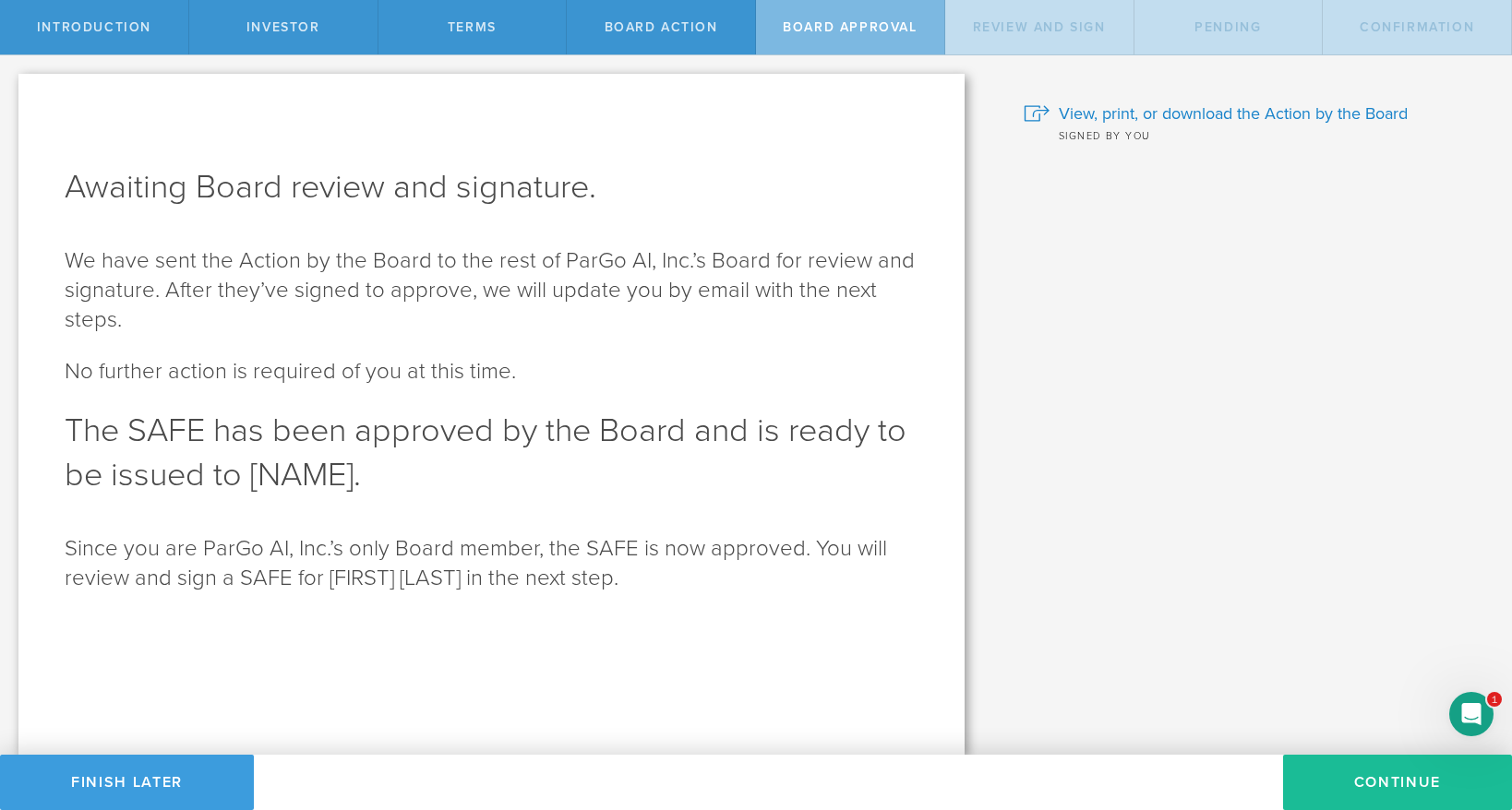 scroll, scrollTop: 0, scrollLeft: 0, axis: both 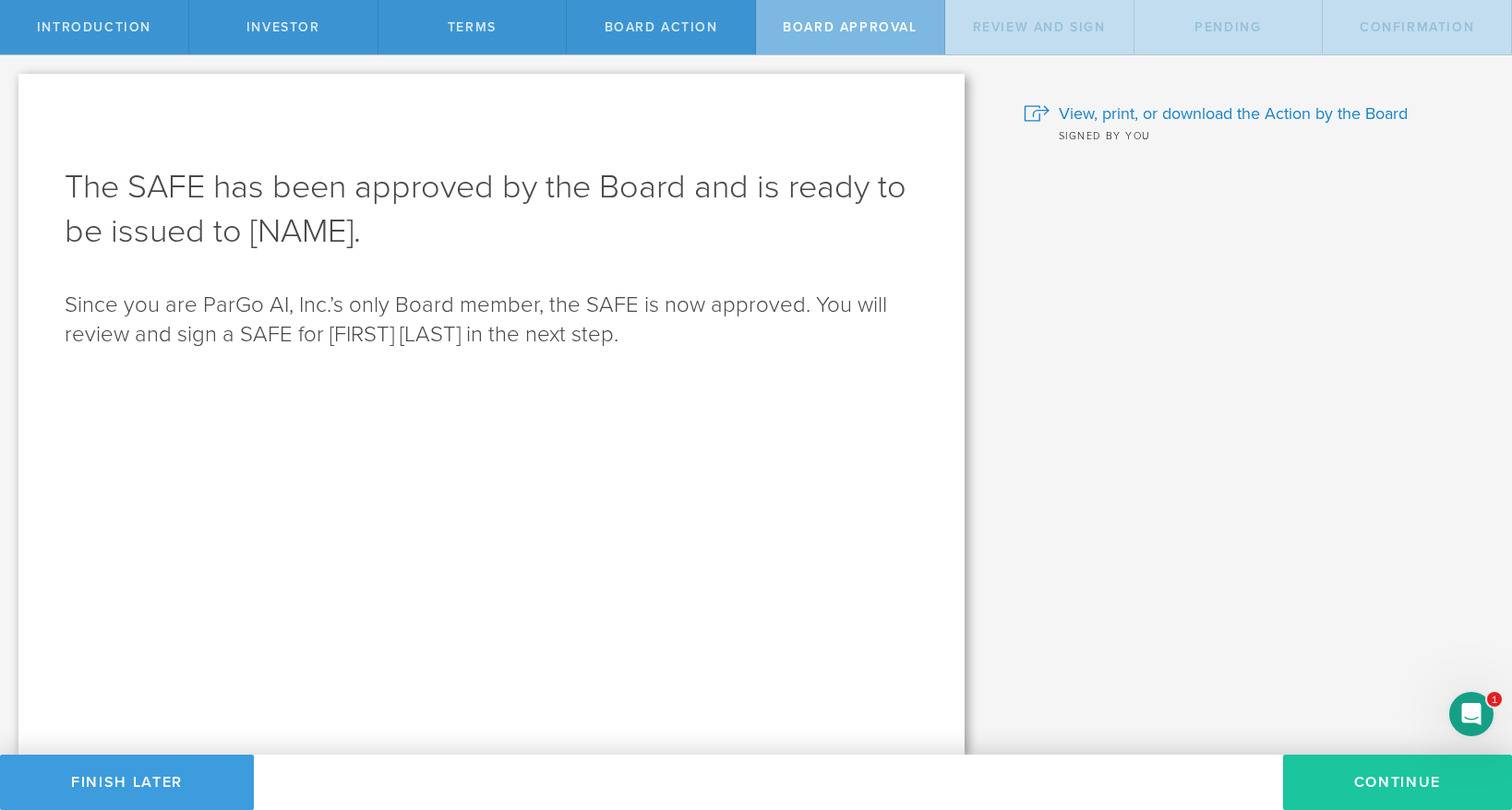 click on "Continue" at bounding box center [1398, 782] 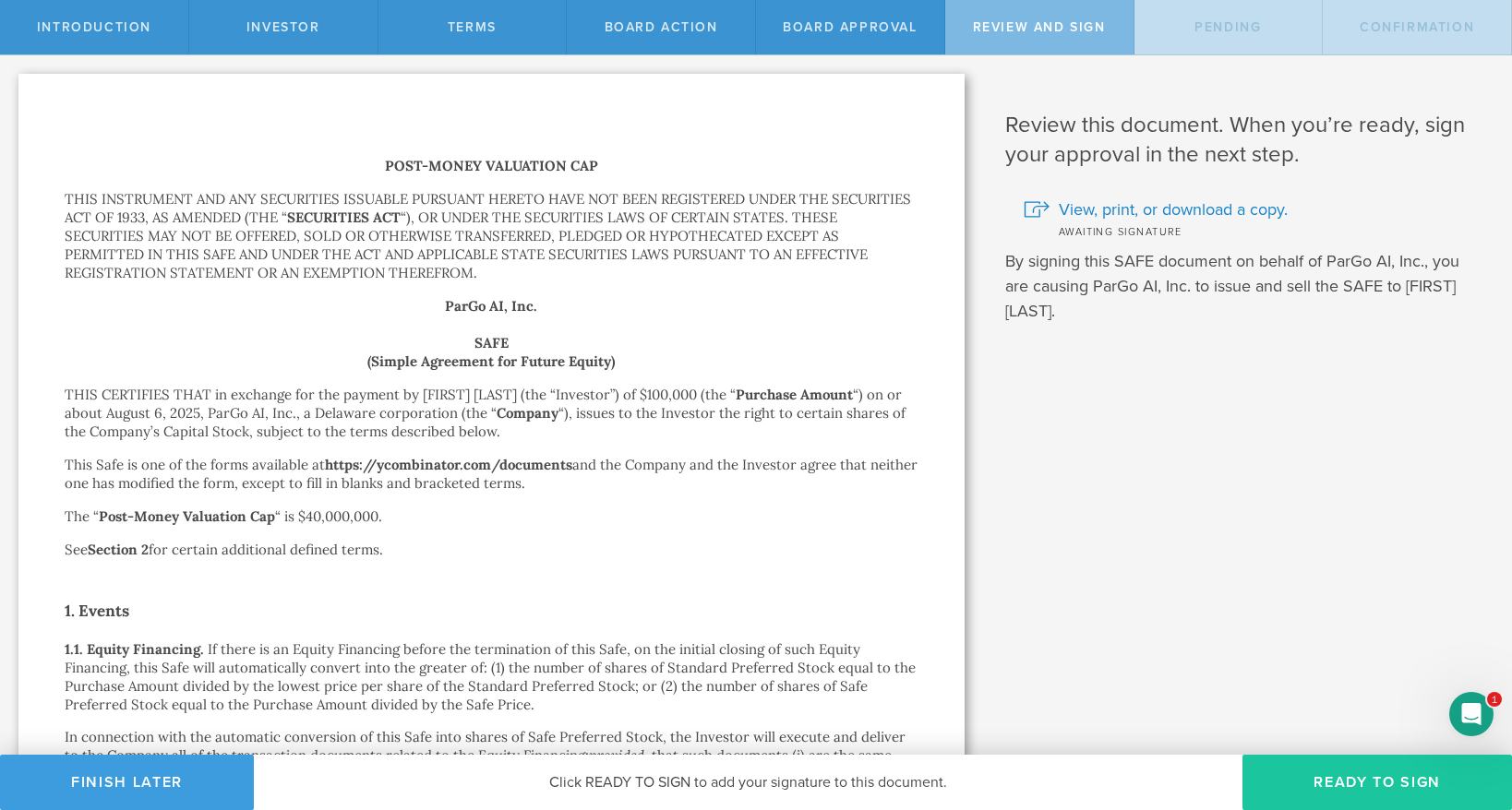 click on "Ready to Sign" at bounding box center (1377, 782) 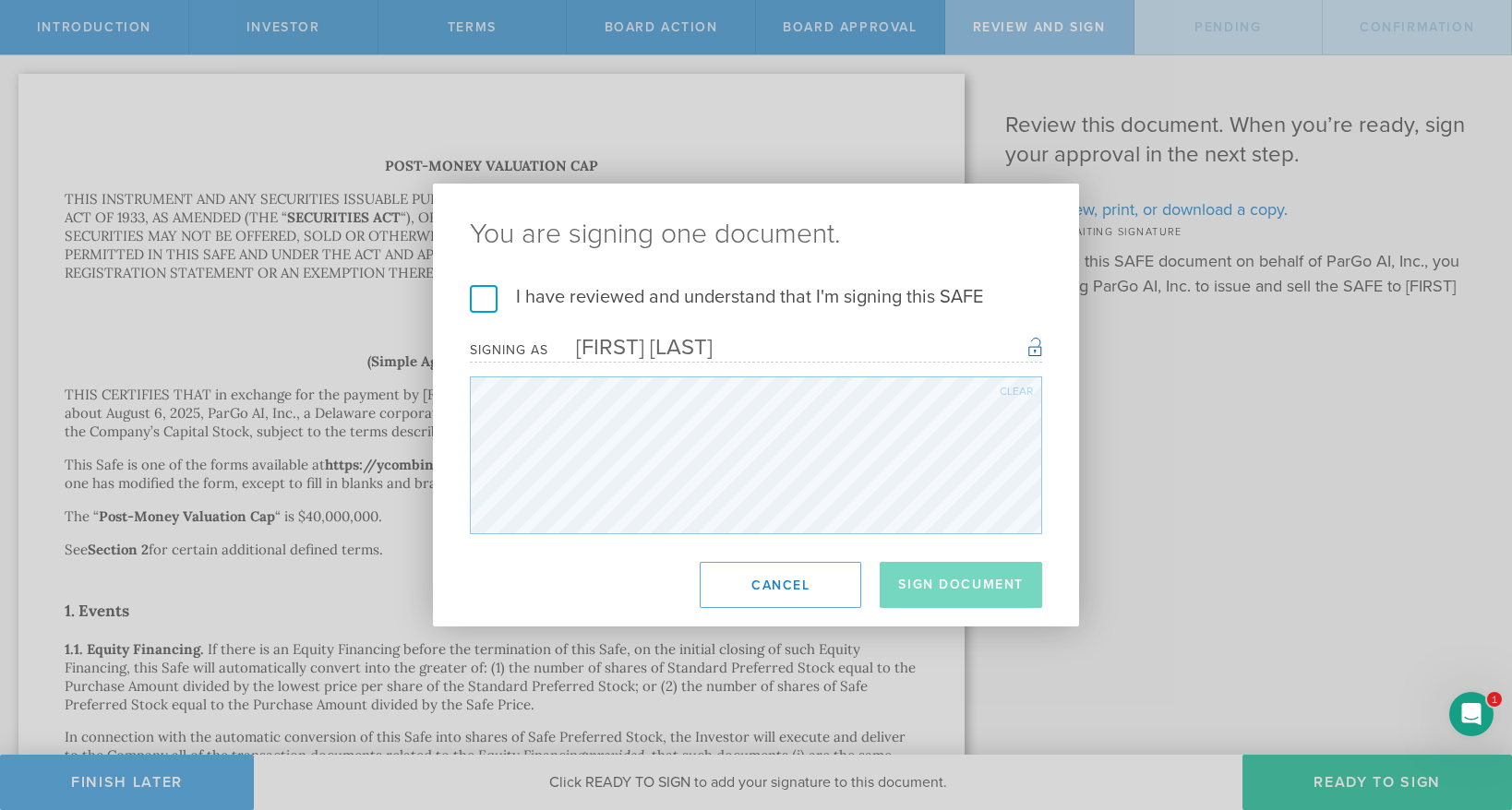 click on "I have reviewed and understand that I'm signing this SAFE" at bounding box center [756, 297] 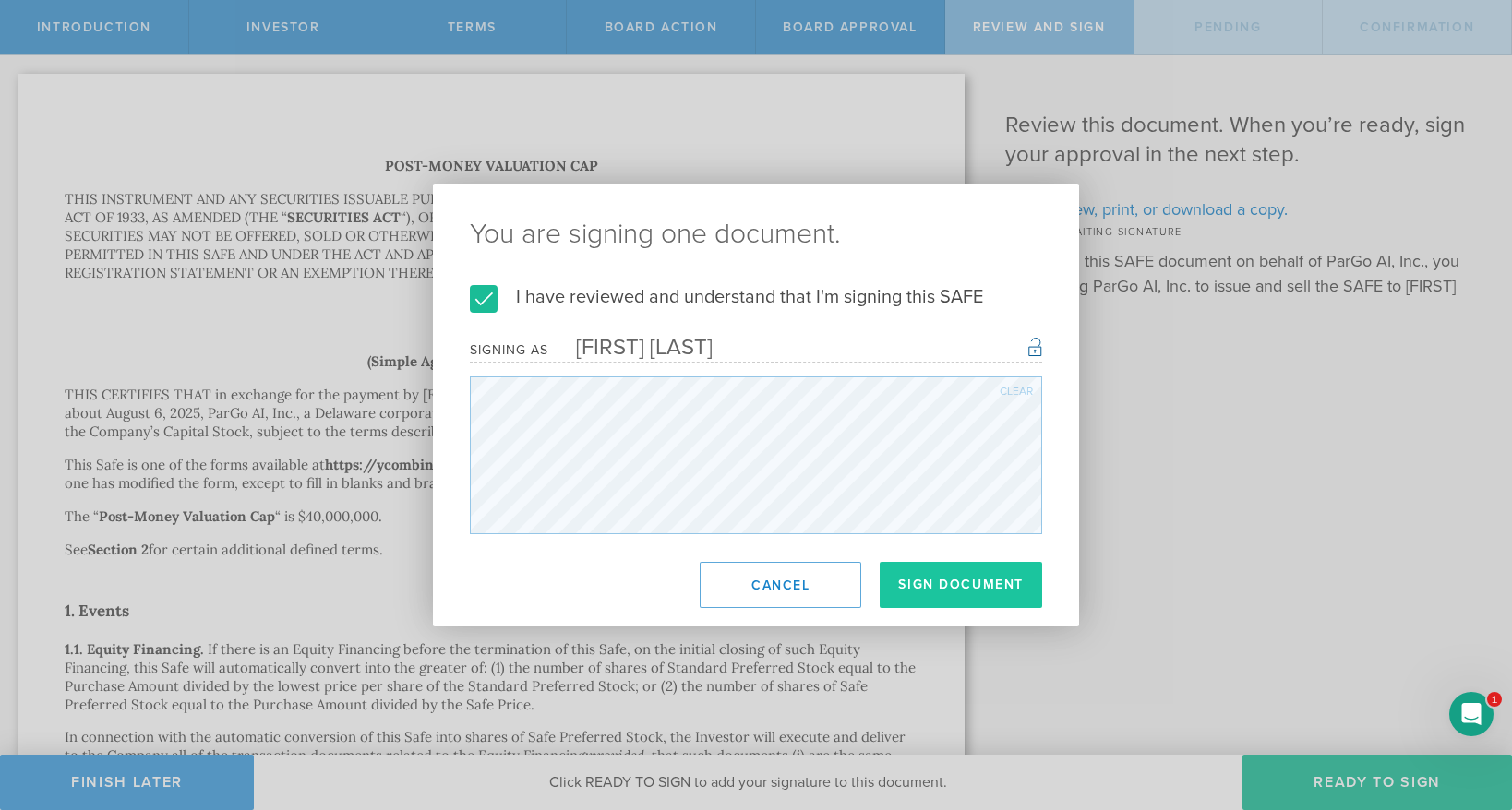 click on "Sign Document" at bounding box center (961, 585) 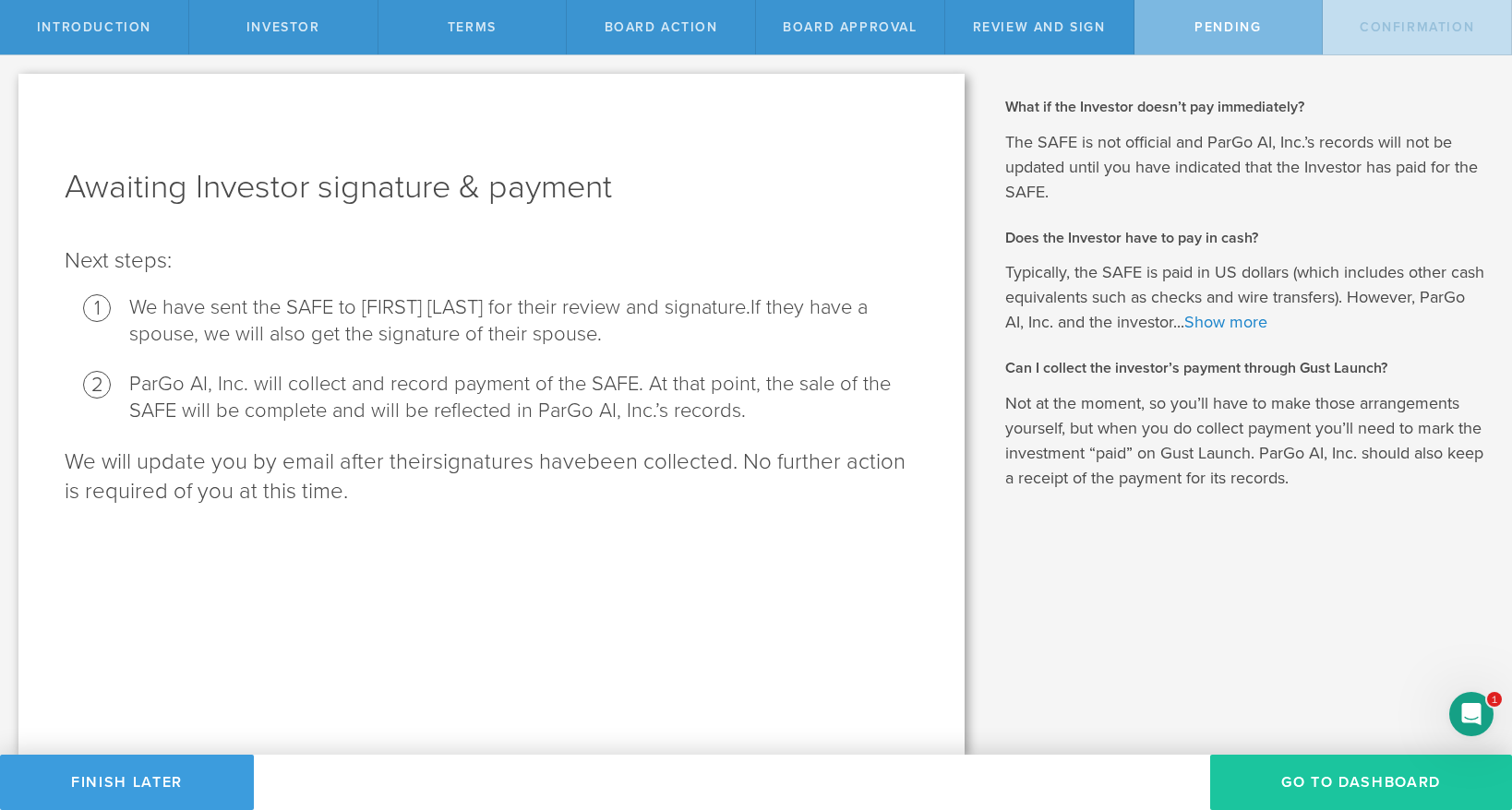 click on "Go To Dashboard" at bounding box center [1361, 782] 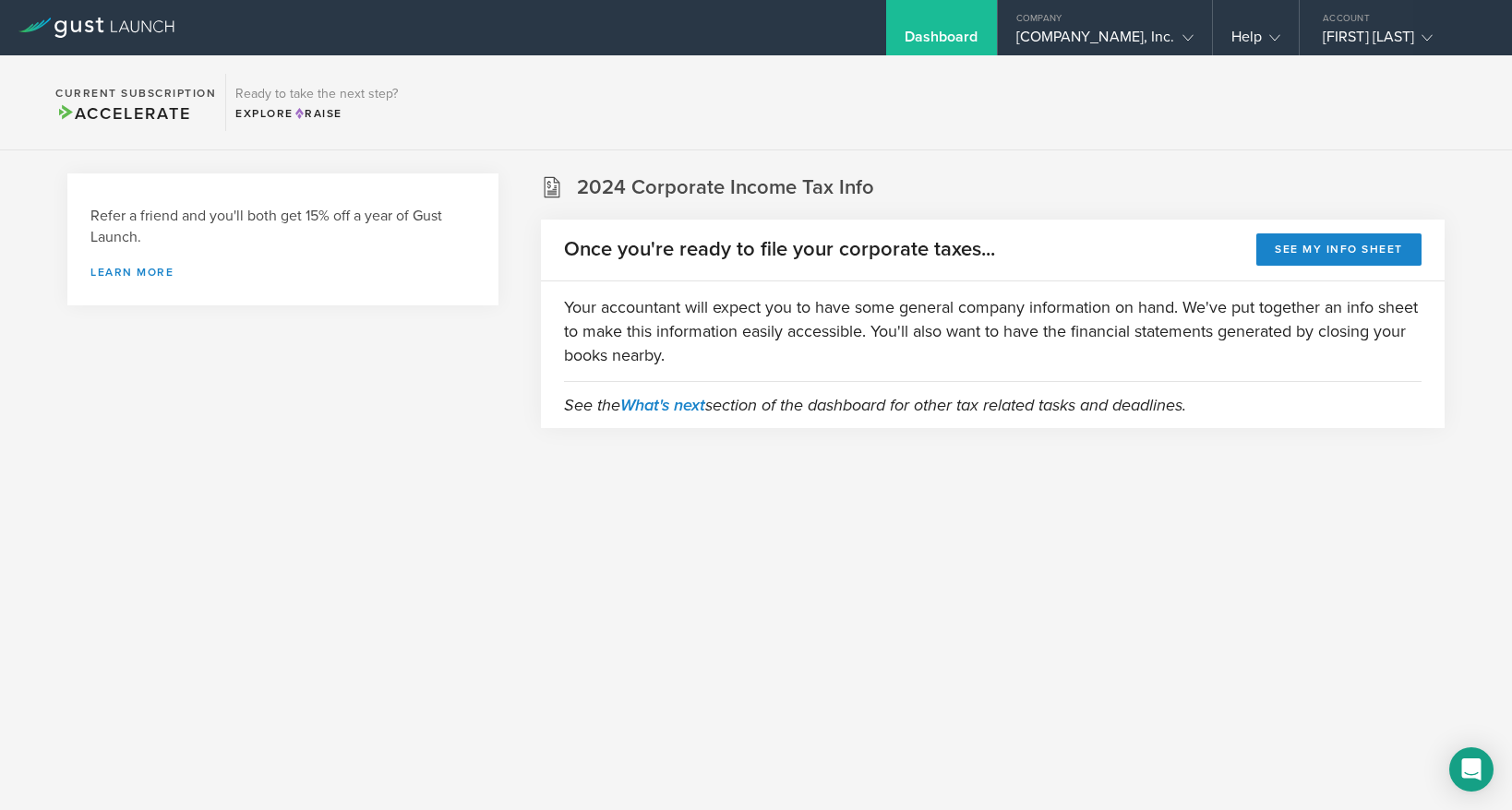 scroll, scrollTop: 0, scrollLeft: 0, axis: both 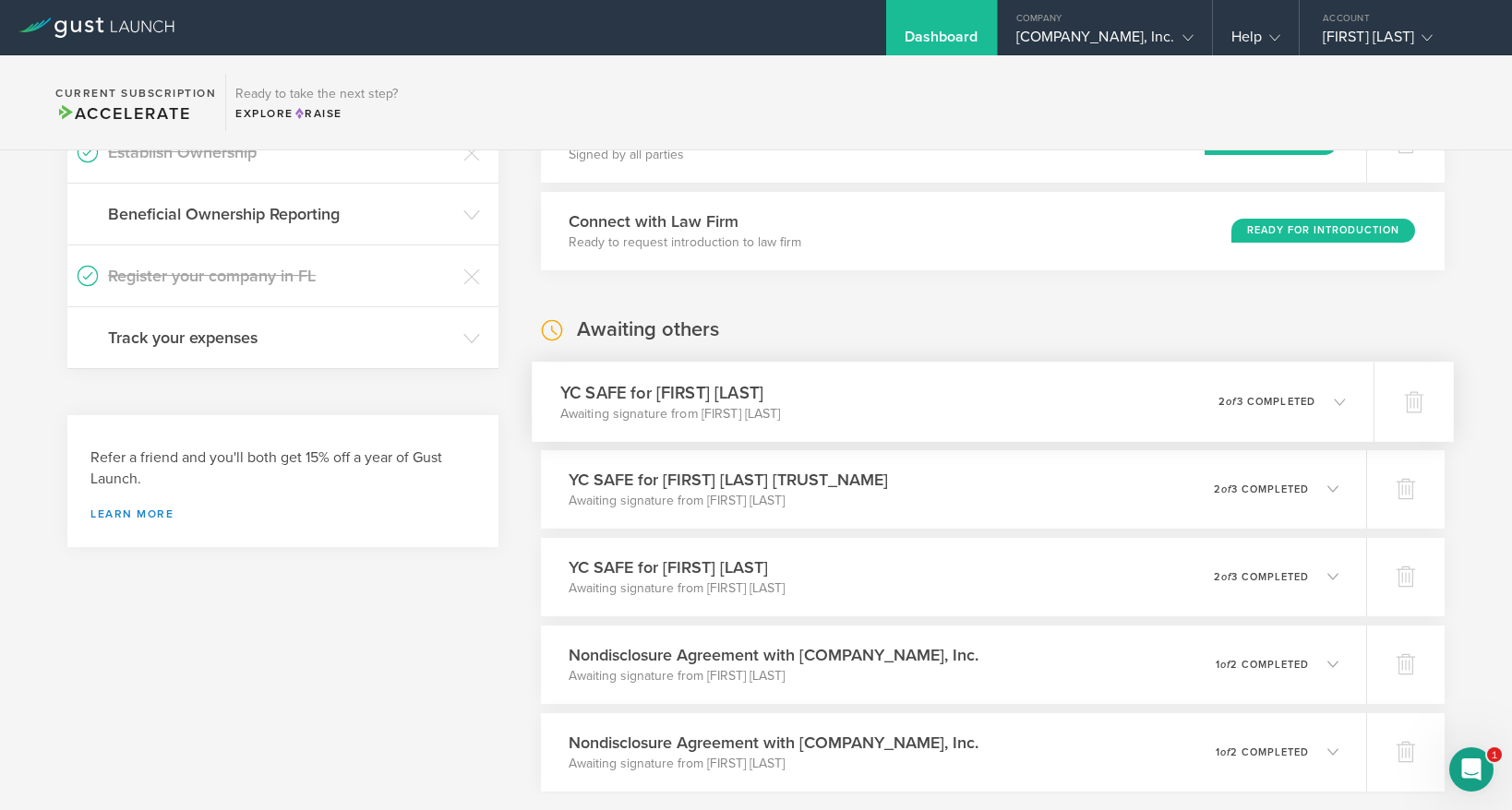 click on "YC SAFE for [FIRST] [LAST] Awaiting signature from [FIRST] [LAST] 0 undeliverable 2 of 3 completed" at bounding box center (953, 401) 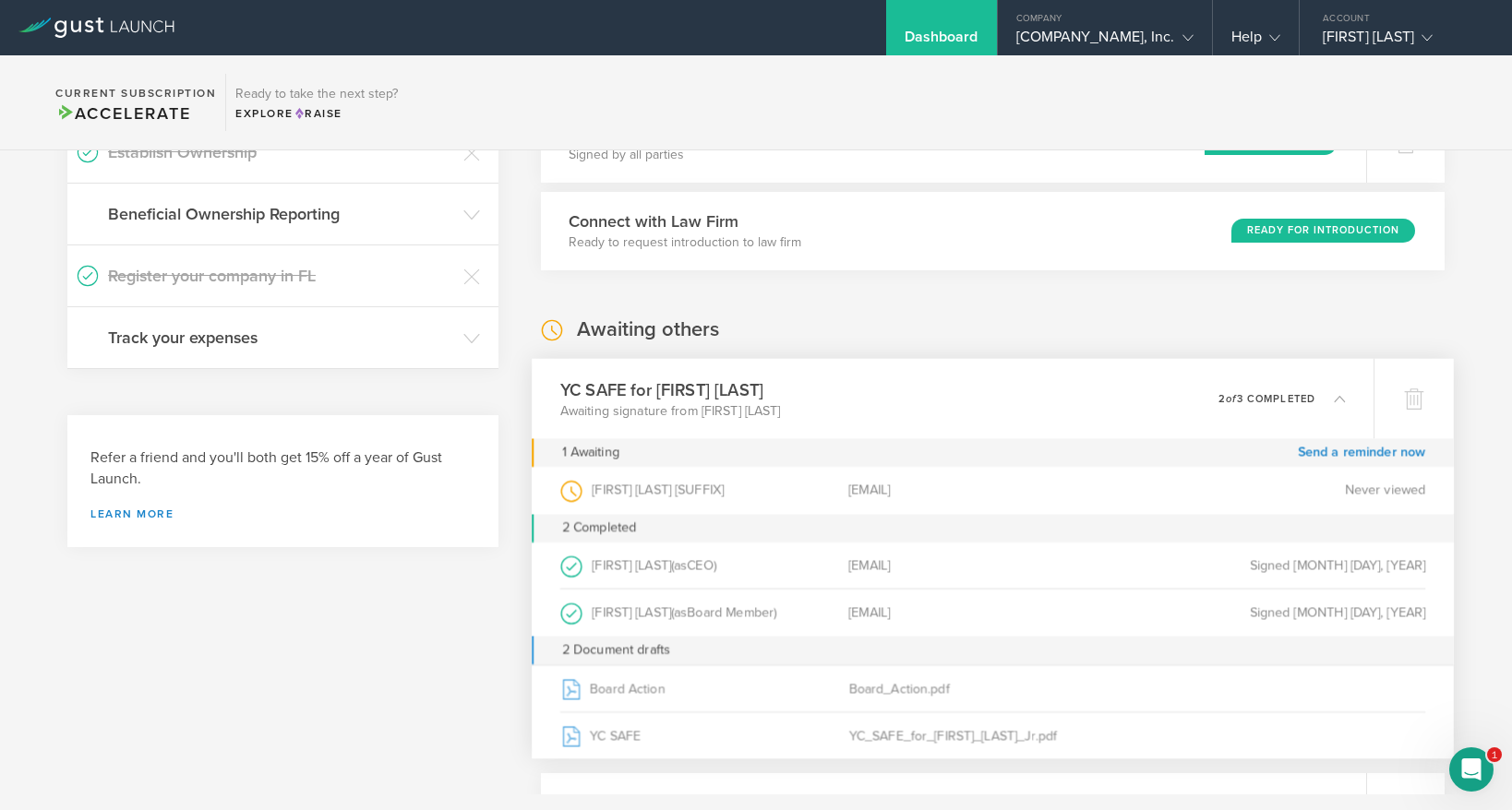 click on "To do YC SAFE for [FIRST] [LAST] Signed by all parties Record Payment YC SAFE for [FIRST] [LAST] Signed by all parties Record Payment Connect with Law Firm Ready to request introduction to law firm Ready for Introduction Awaiting others YC SAFE for [FIRST] [LAST] Awaiting signature from [FIRST] [LAST] 0 undeliverable 2 of 3 completed 1 Awaiting Send a reminder now [FIRST] [LAST] (as Investor ) [EMAIL] Never viewed 2 Completed [FIRST] [LAST] (as CEO ) [EMAIL] Signed [MONTH] [DAY], [YEAR] [FIRST] [LAST] (as Board Member ) [EMAIL] Signed [MONTH] [DAY], [YEAR] 2 Document drafts Board Action Board_Action.pdf YC SAFE YC_SAFE_for_[FIRST]_[LAST]_Jr.pdf YC SAFE for [FIRST] [LAST] [TRUST_NAME] Awaiting signature from [FIRST] [LAST] 0 undeliverable 2 of 3 completed 1 Awaiting Send a reminder now [FIRST] [LAST] (as [TRUST_NAME] Investor ) [EMAIL] Viewed on [MONTH] [DAY], [YEAR] 2 Completed [FIRST] [LAST] (as CEO ) )" at bounding box center (992, 1937) 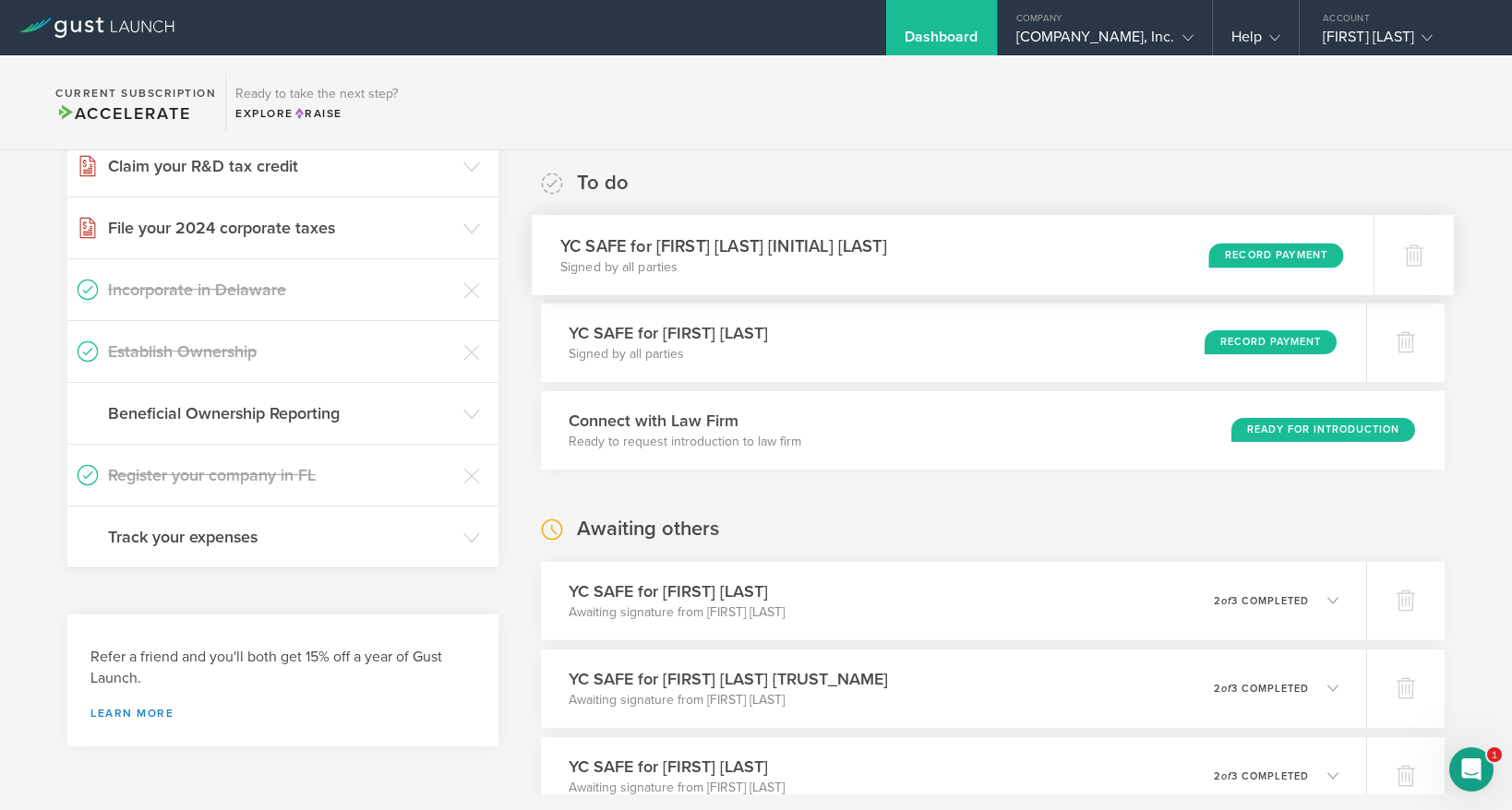 scroll, scrollTop: 312, scrollLeft: 0, axis: vertical 